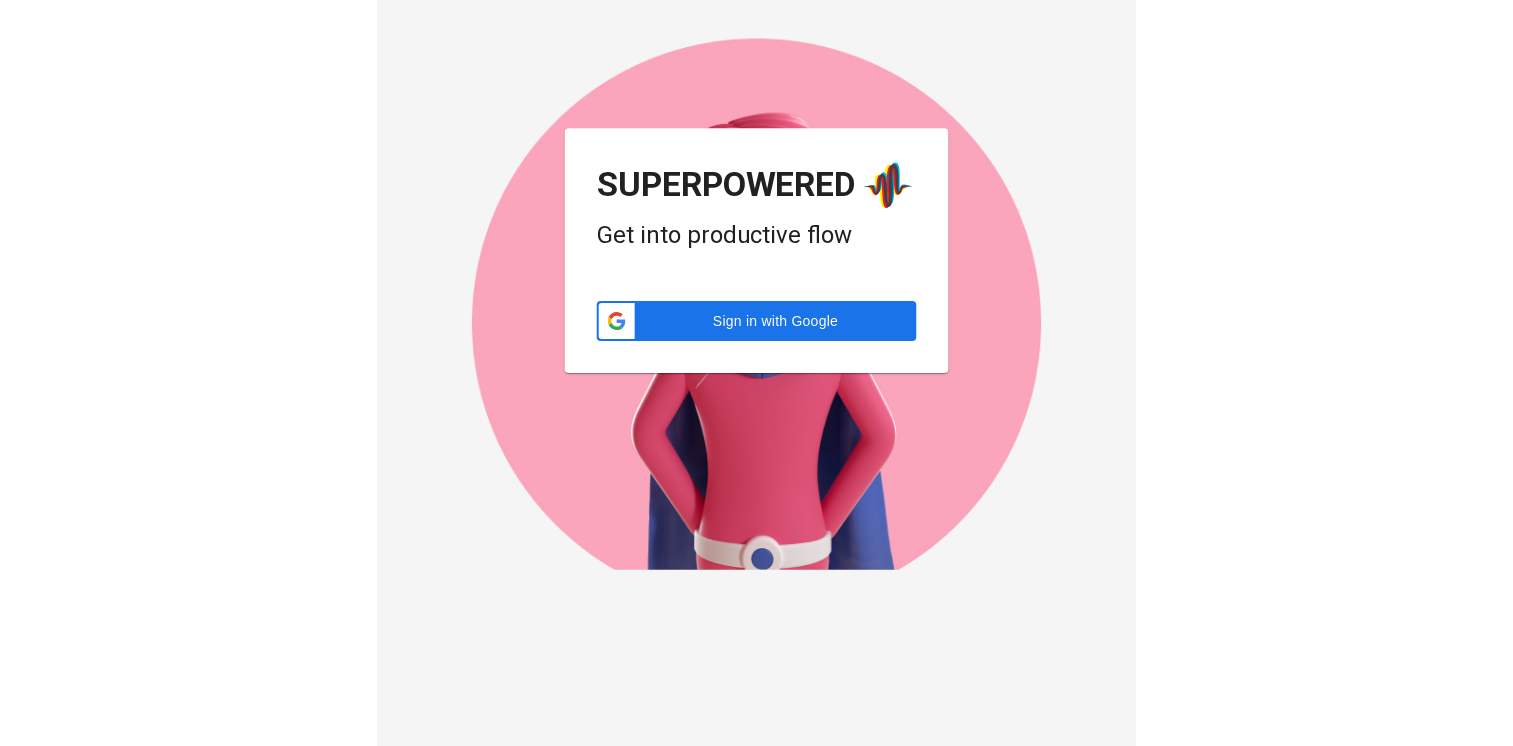 scroll, scrollTop: 0, scrollLeft: 0, axis: both 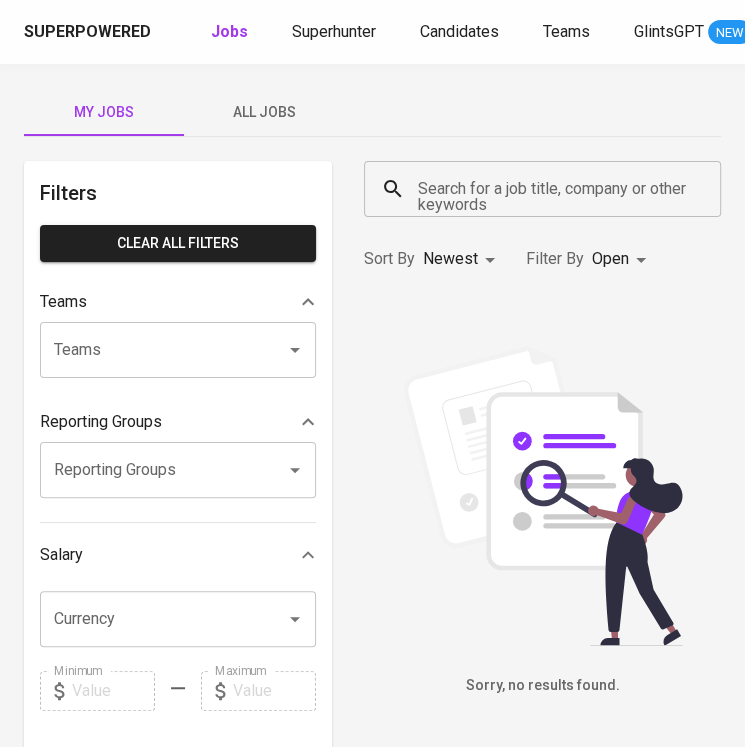 click on "Search for a job title, company or other keywords" at bounding box center (542, 189) 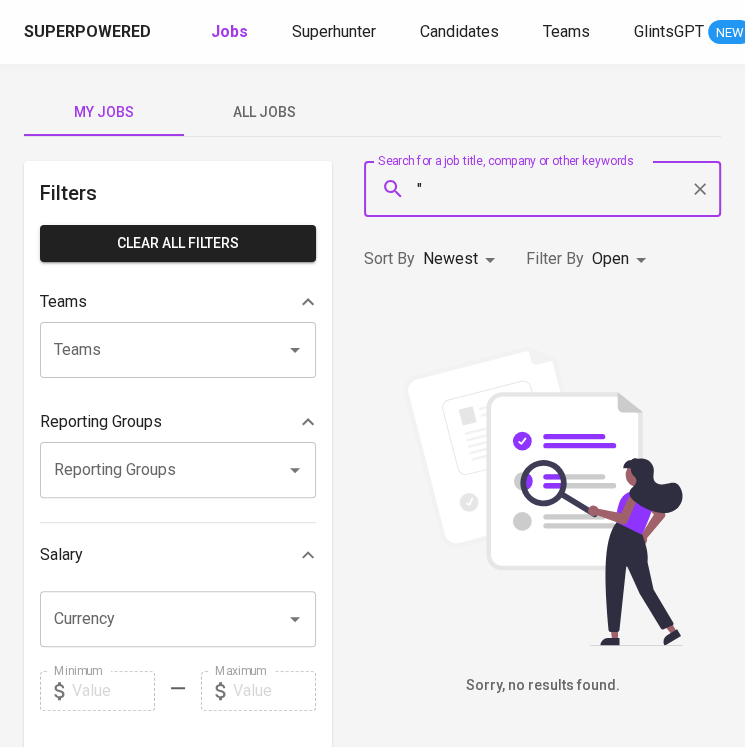 paste on "[PERSON]" 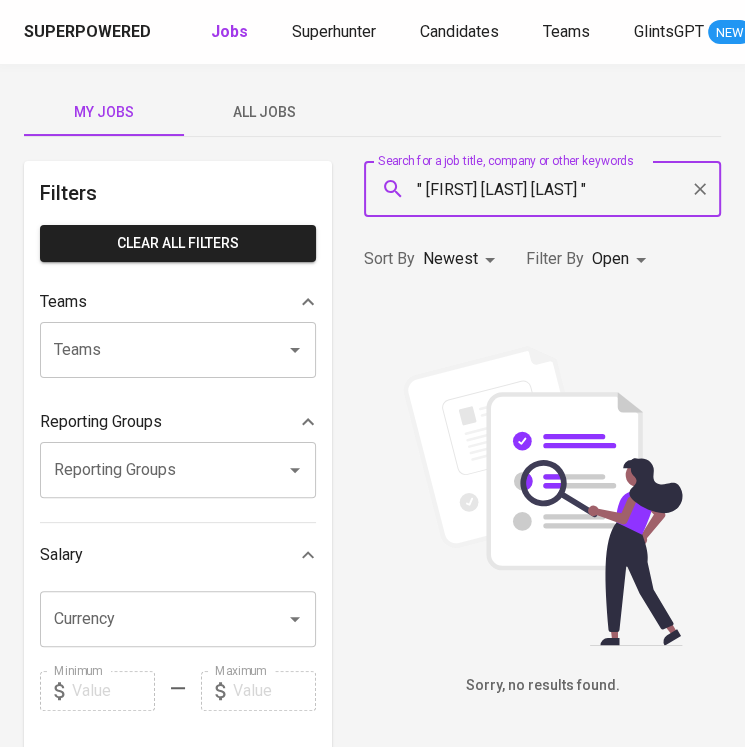 type on "" [FIRST] [LAST] [LAST] "" 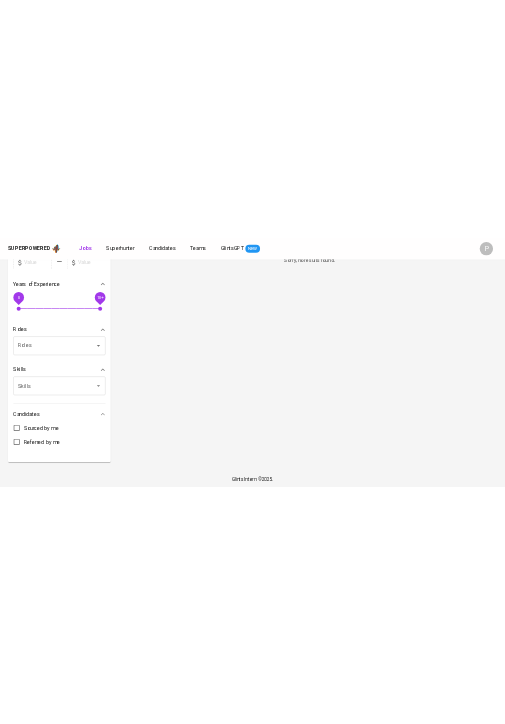 scroll, scrollTop: 0, scrollLeft: 0, axis: both 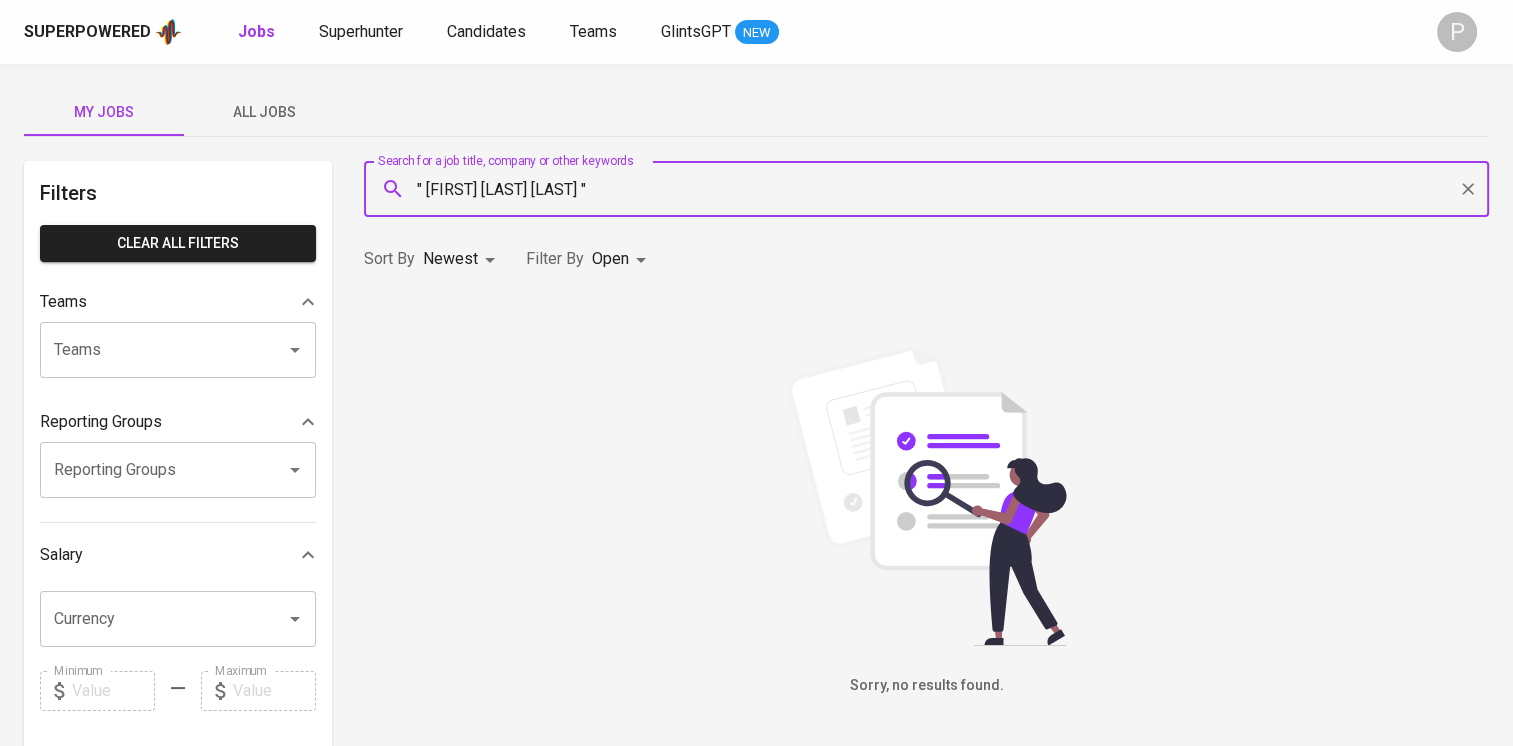 click on ""[PERSON]" AND "[KEYWORD]" at bounding box center (926, 189) 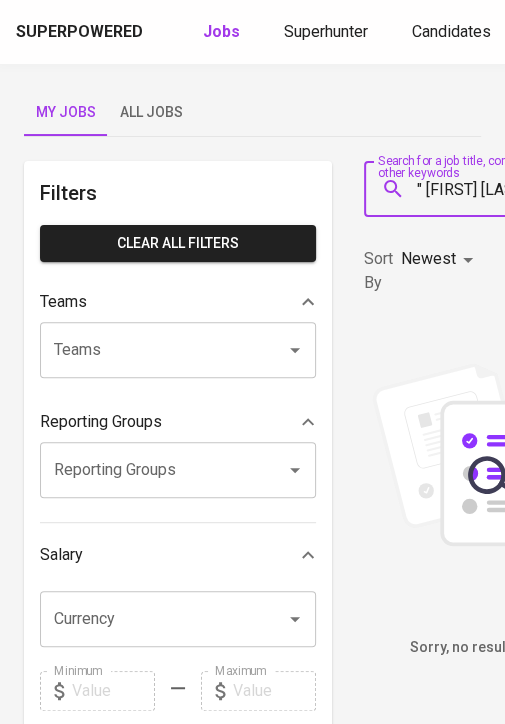 click on "" [FIRST] [LAST] [LAST] "" at bounding box center (491, 189) 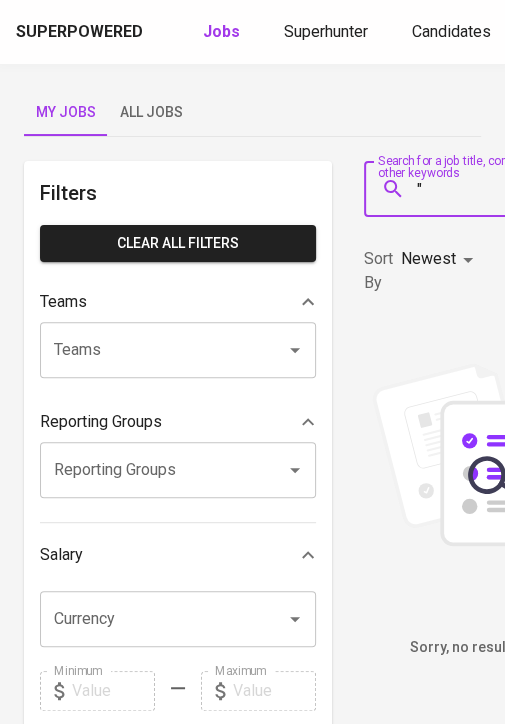 scroll, scrollTop: 0, scrollLeft: 60, axis: horizontal 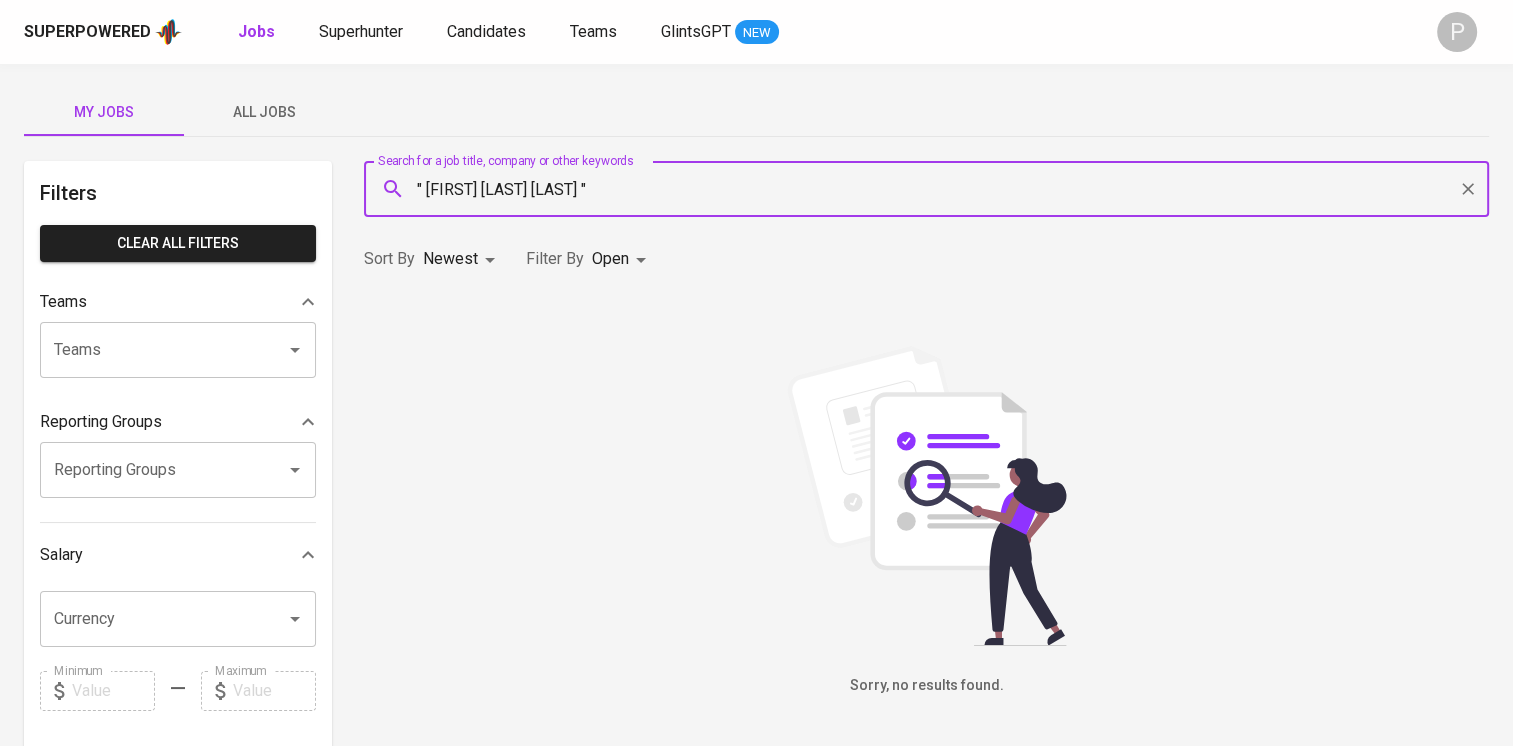 click on "" [FIRST] [LAST] [LAST] "" at bounding box center (931, 189) 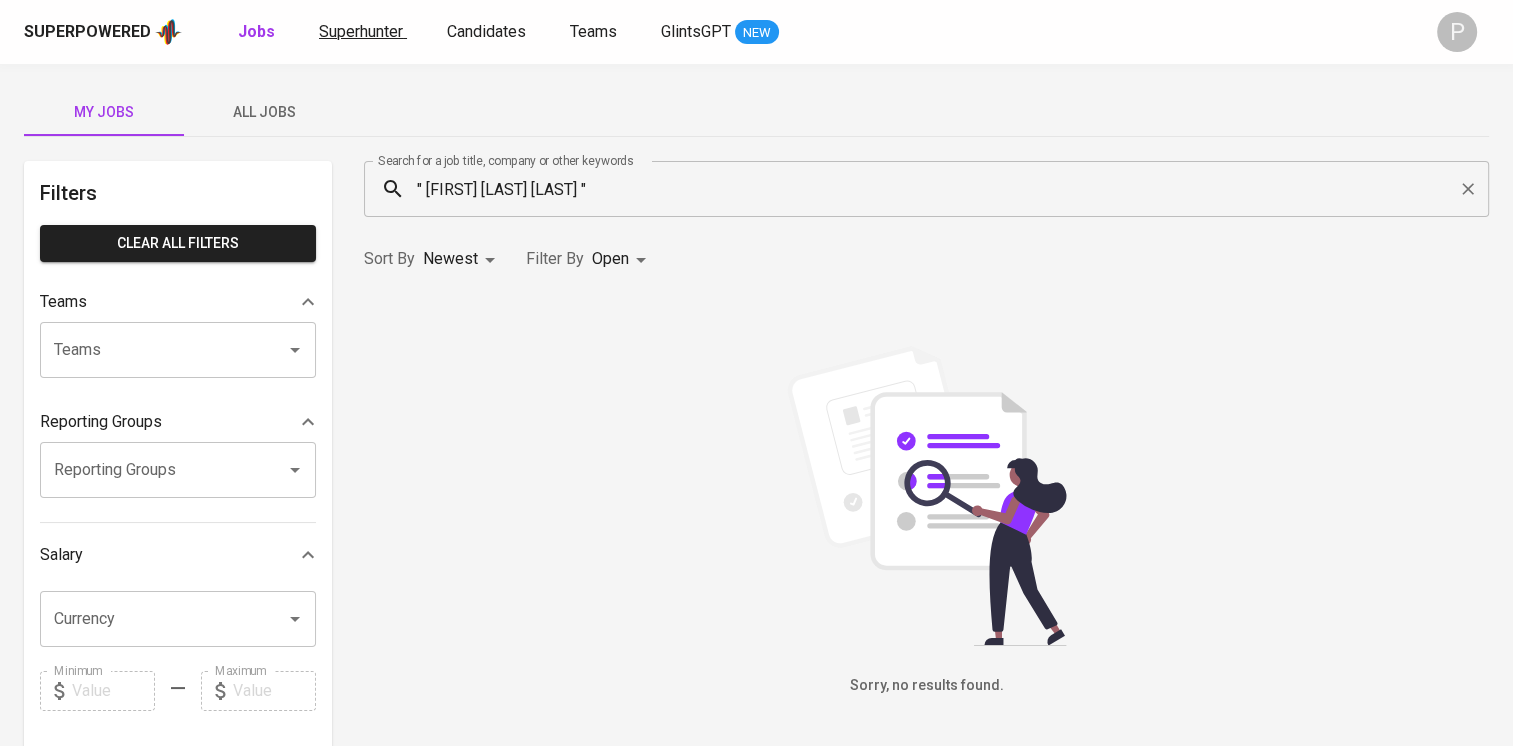 click on "Superhunter" at bounding box center [363, 32] 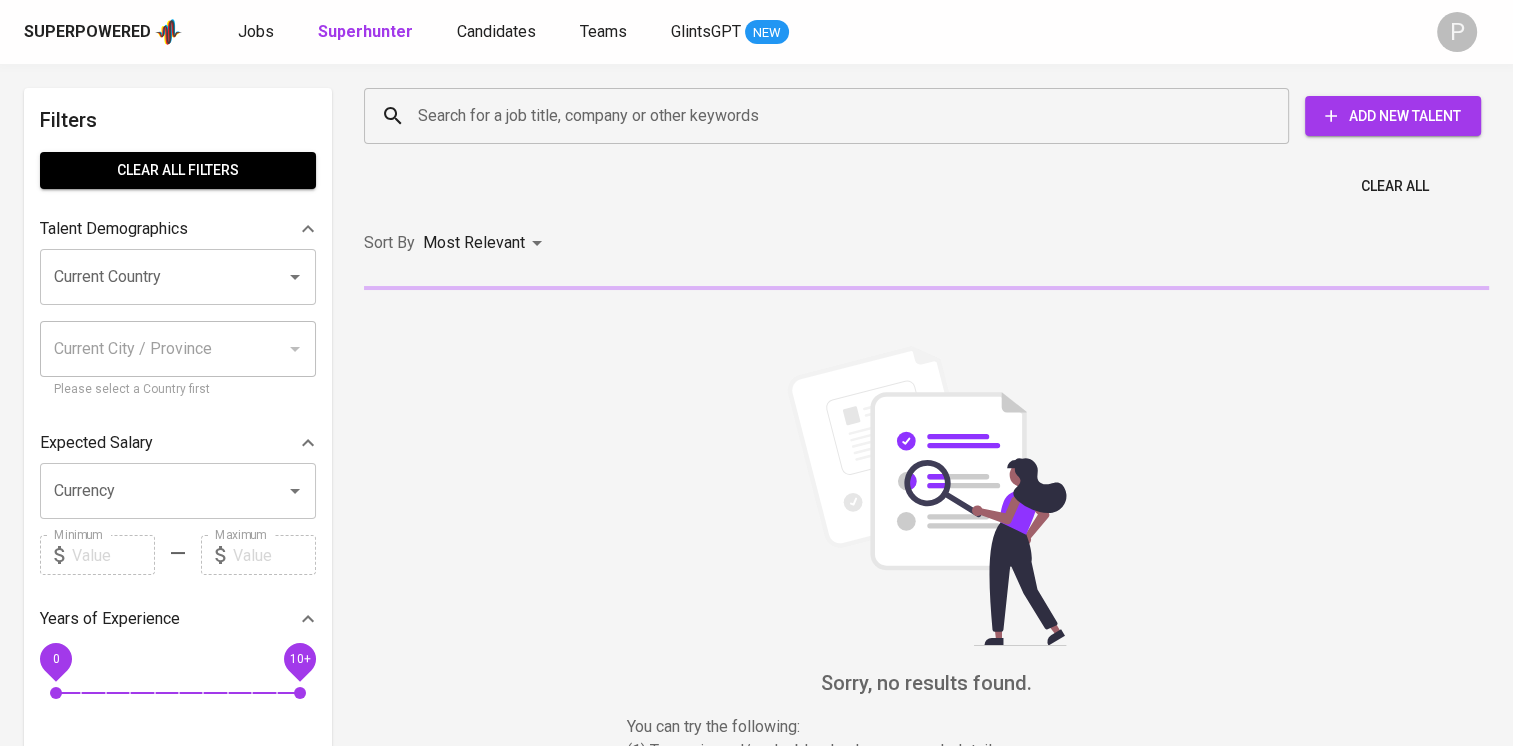 click on "Search for a job title, company or other keywords" at bounding box center (831, 116) 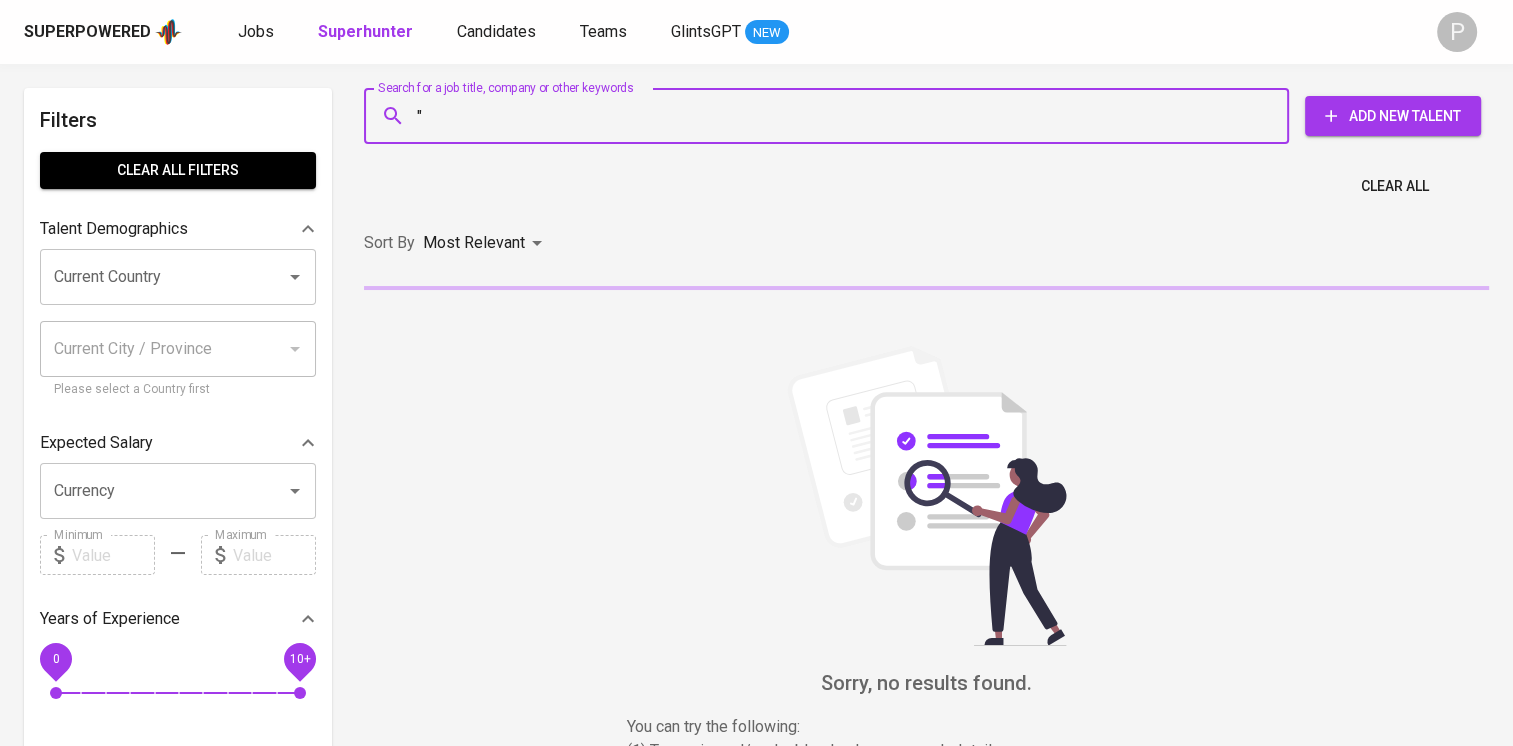 paste on "[FIRST] [LAST] [LAST] [LAST]" 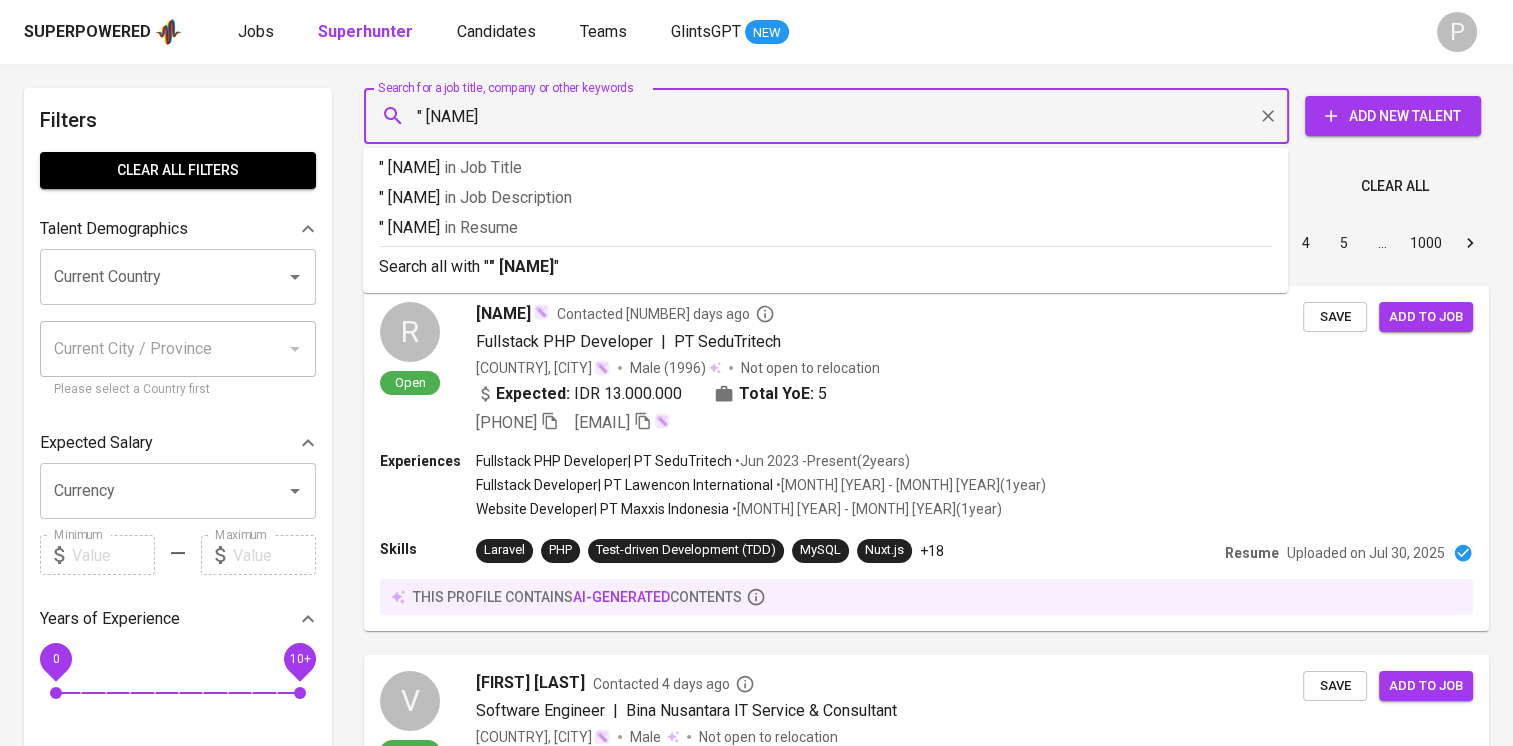 type on "" [FIRST] [LAST] [LAST] "" 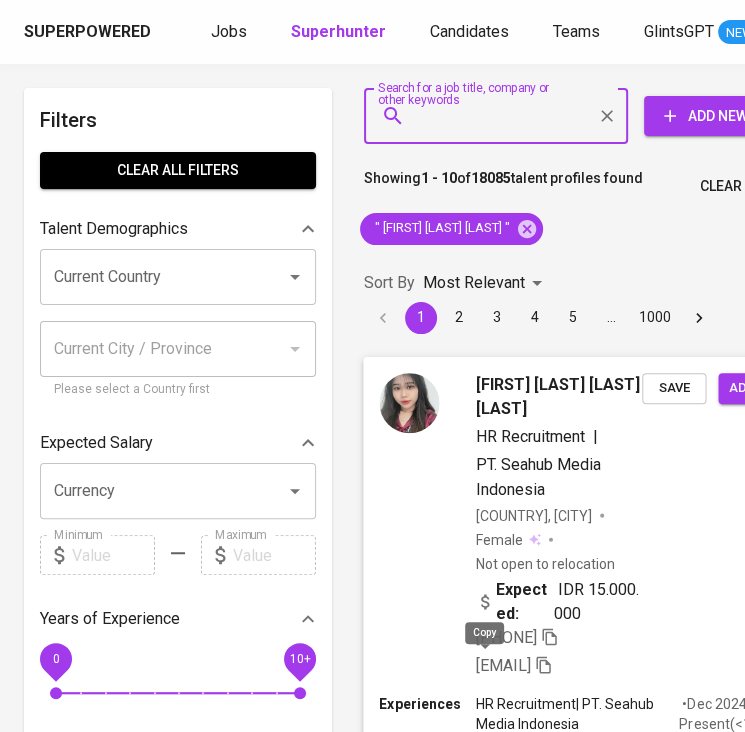 click 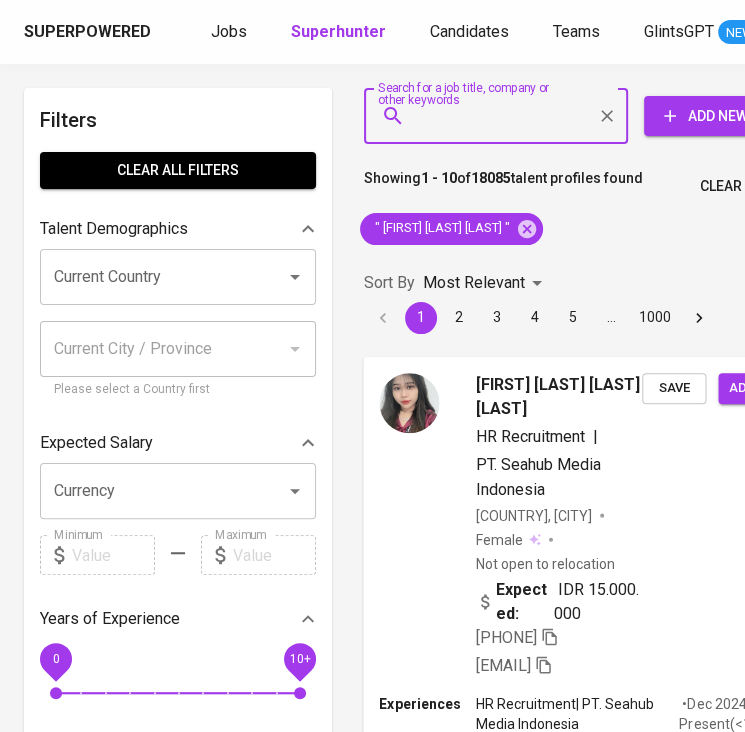 click on "Search for a job title, company or other keywords" at bounding box center (501, 116) 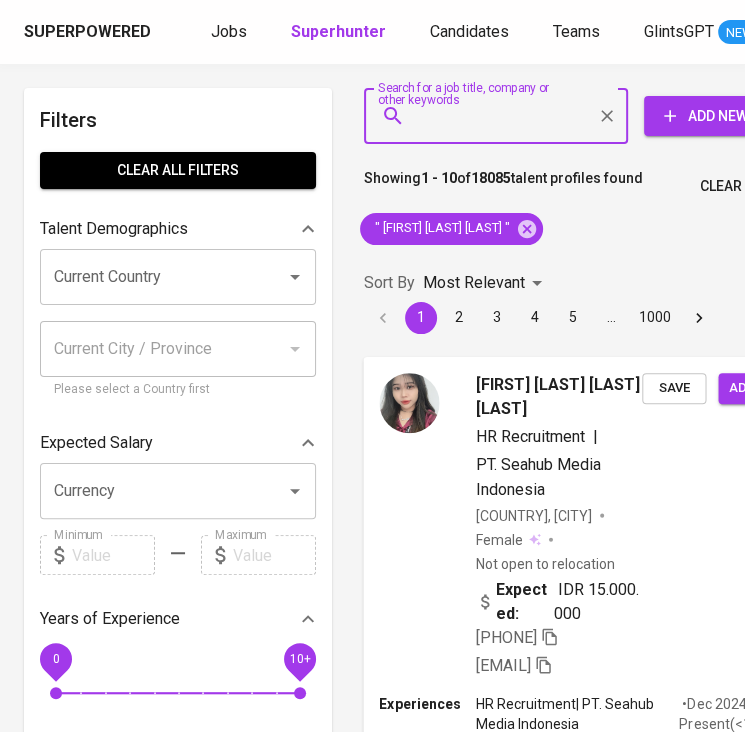 paste on "Freska Cindiyani" 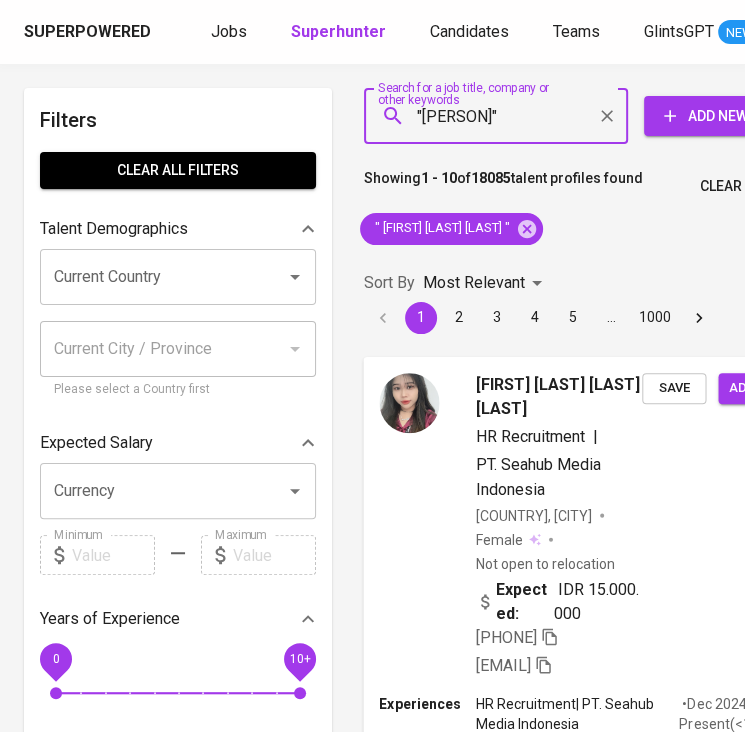 type on ""[PERSON]"" 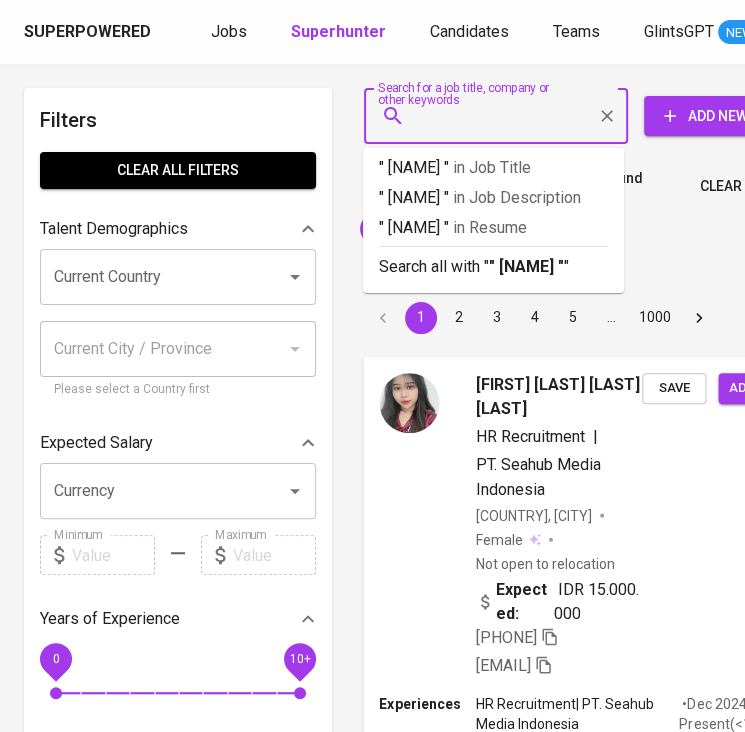 click on "Search for a job title, company or other keywords" at bounding box center [501, 116] 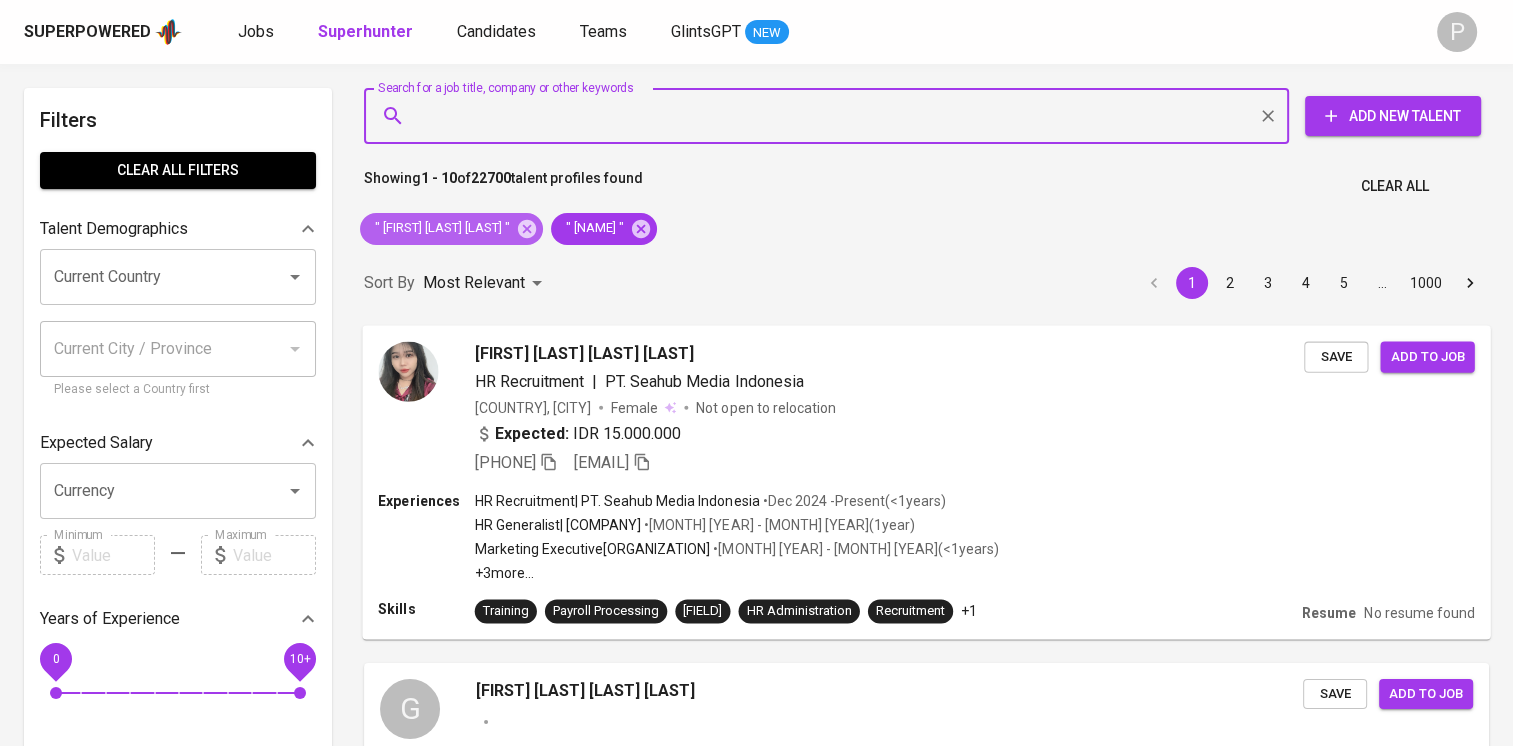 click 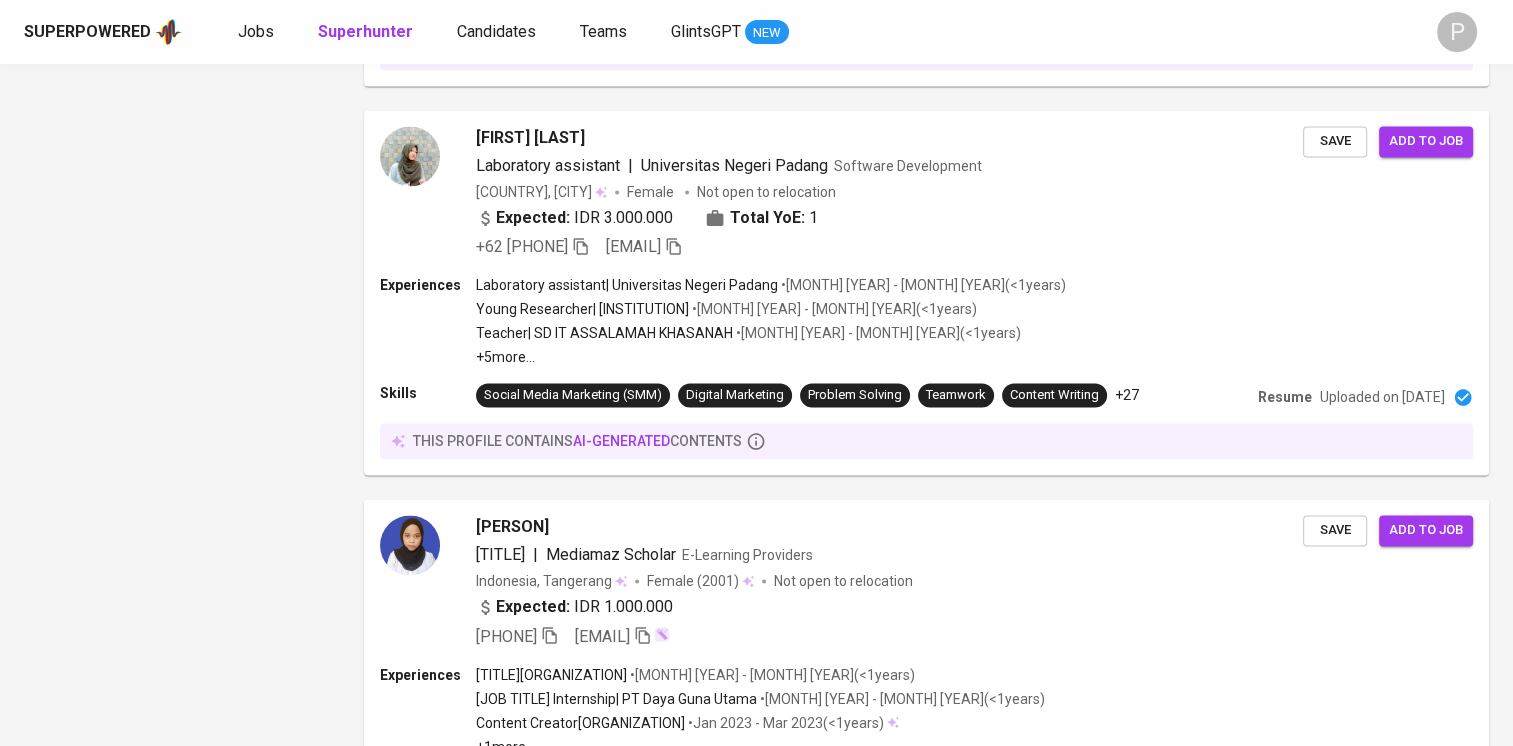 scroll, scrollTop: 0, scrollLeft: 0, axis: both 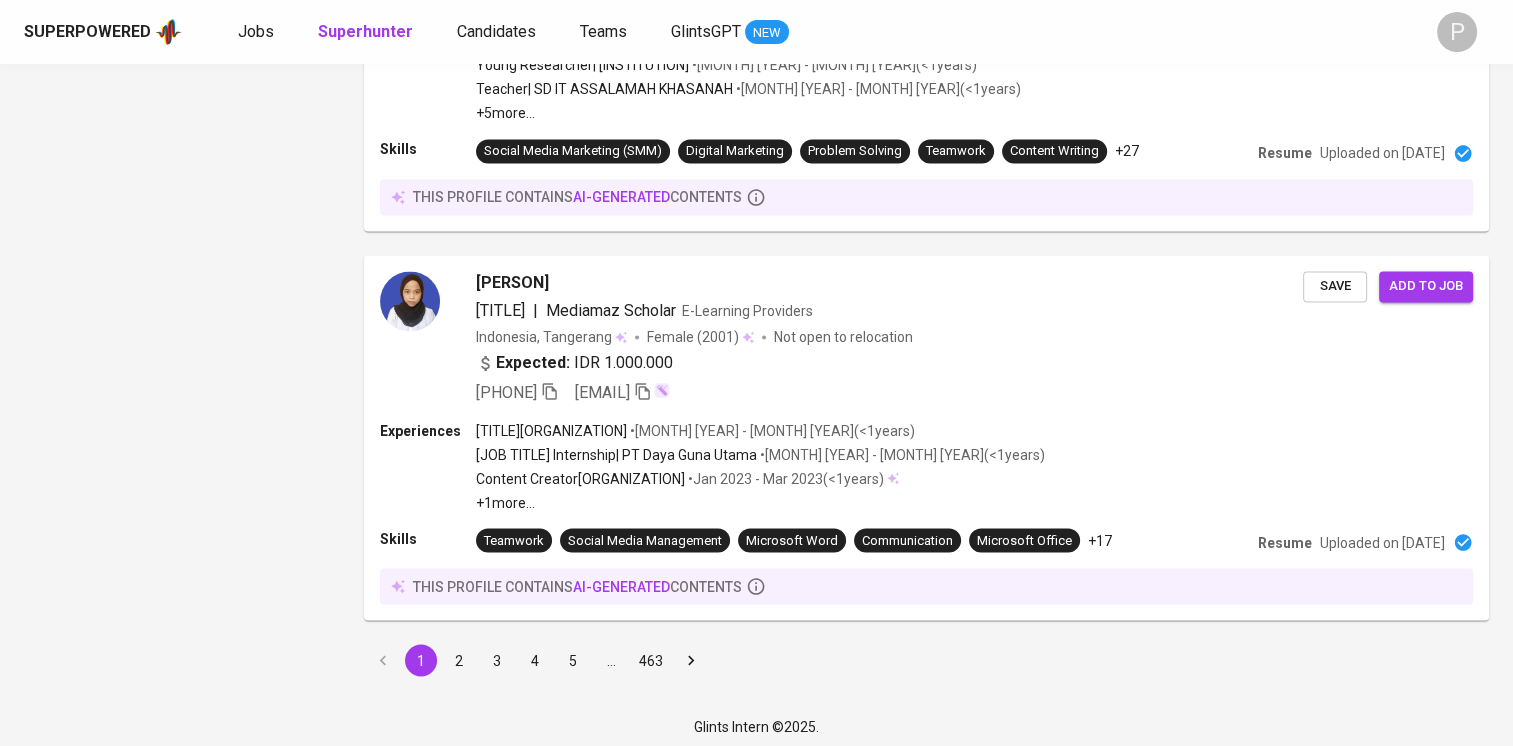 drag, startPoint x: 452, startPoint y: 660, endPoint x: 467, endPoint y: 654, distance: 16.155495 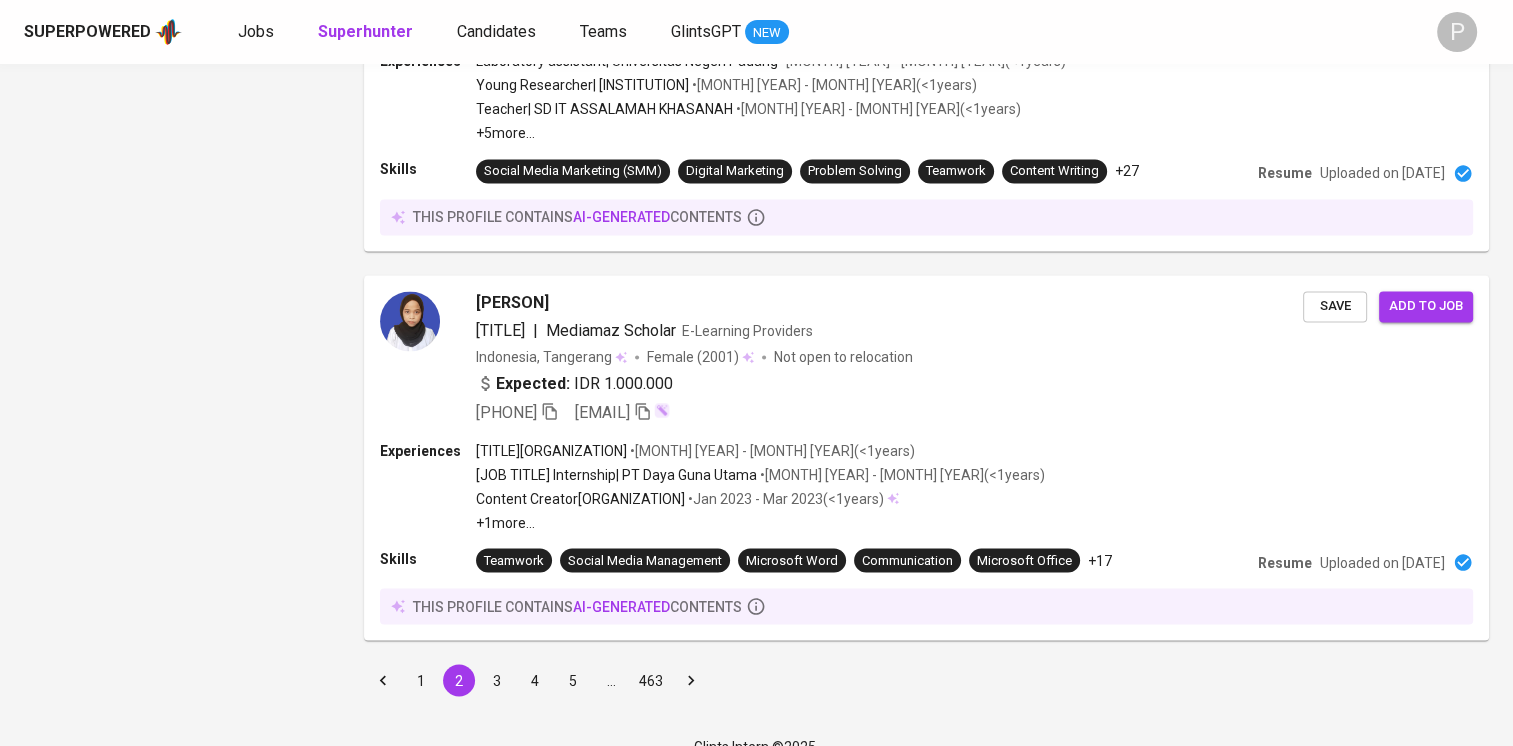 scroll, scrollTop: 0, scrollLeft: 0, axis: both 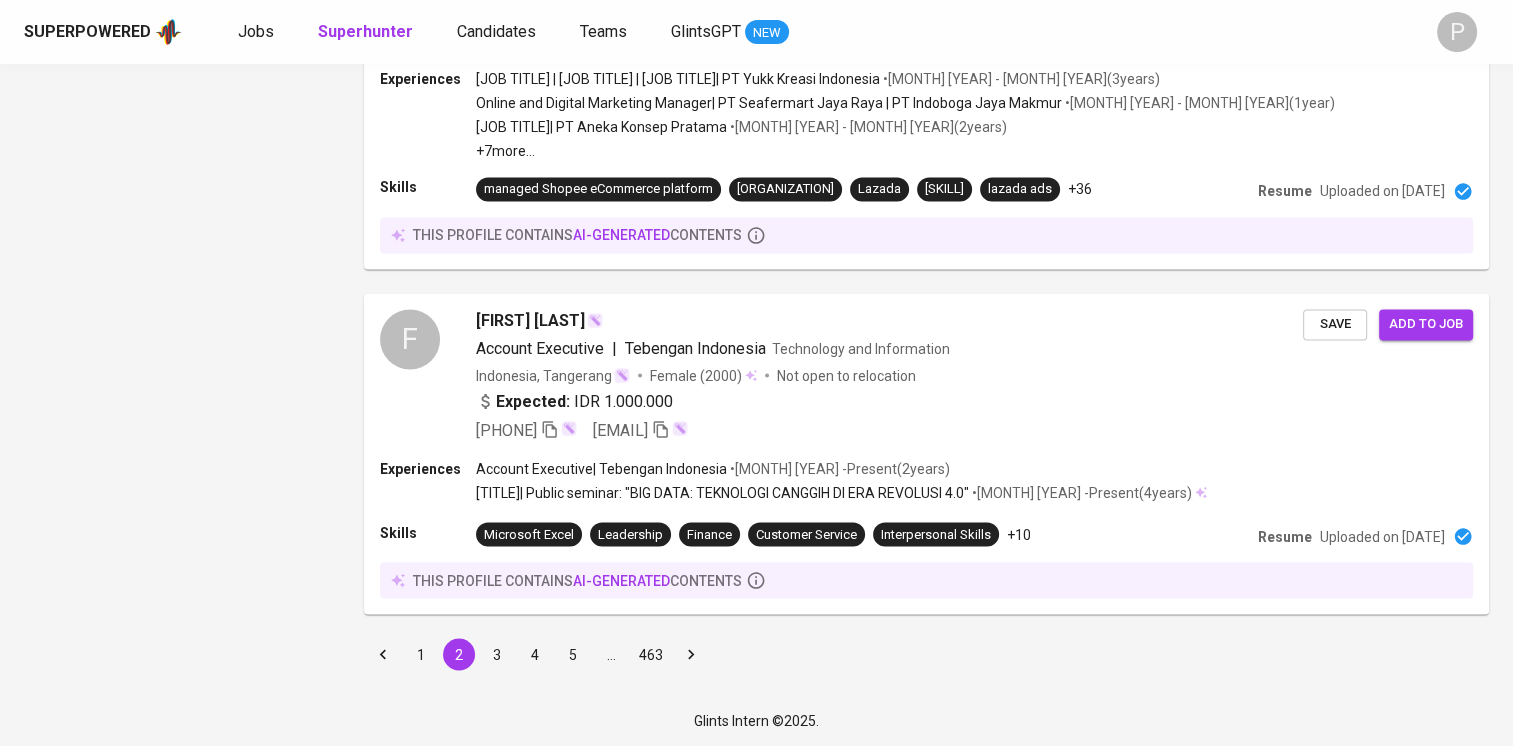 click on "3" at bounding box center [497, 654] 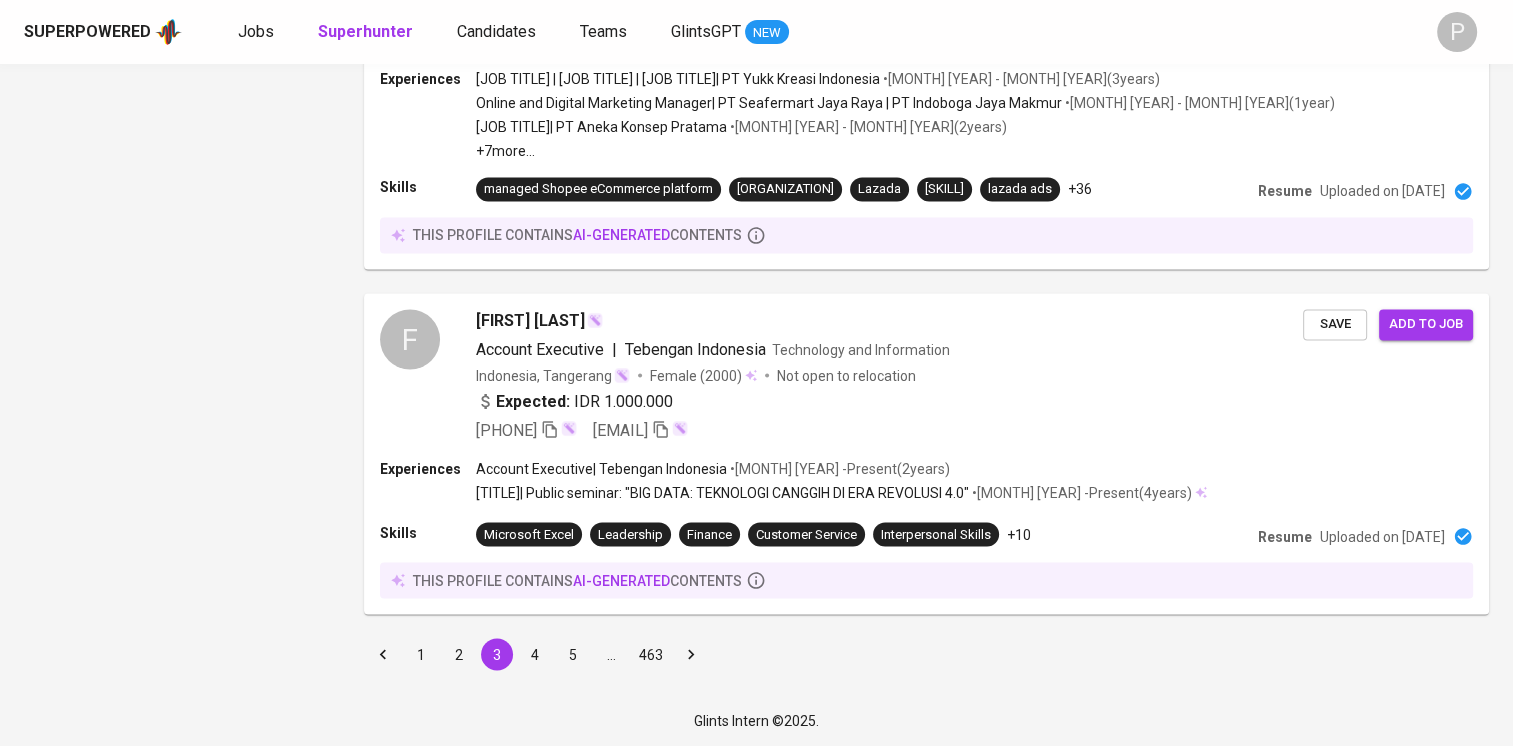 scroll, scrollTop: 0, scrollLeft: 0, axis: both 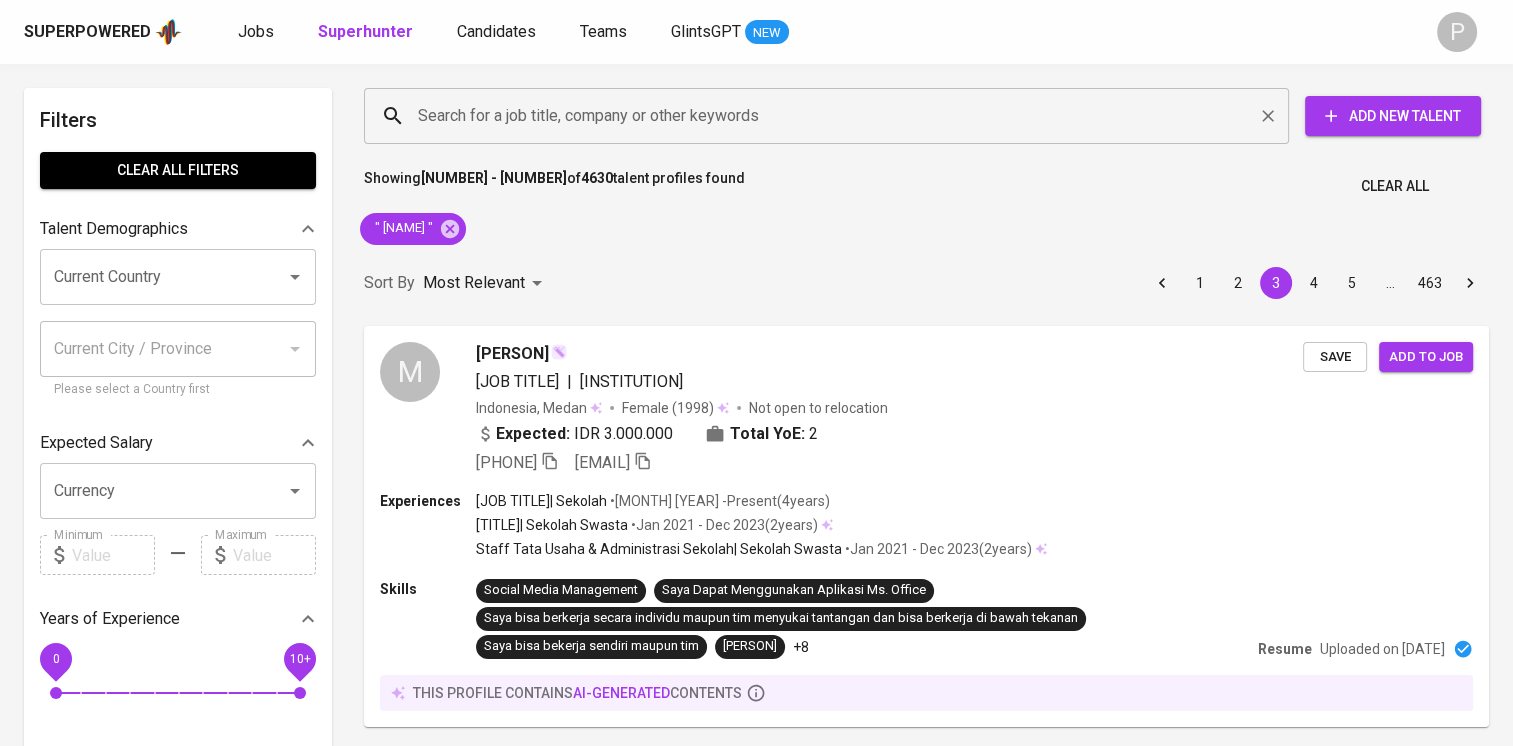 click on "Search for a job title, company or other keywords" at bounding box center (831, 116) 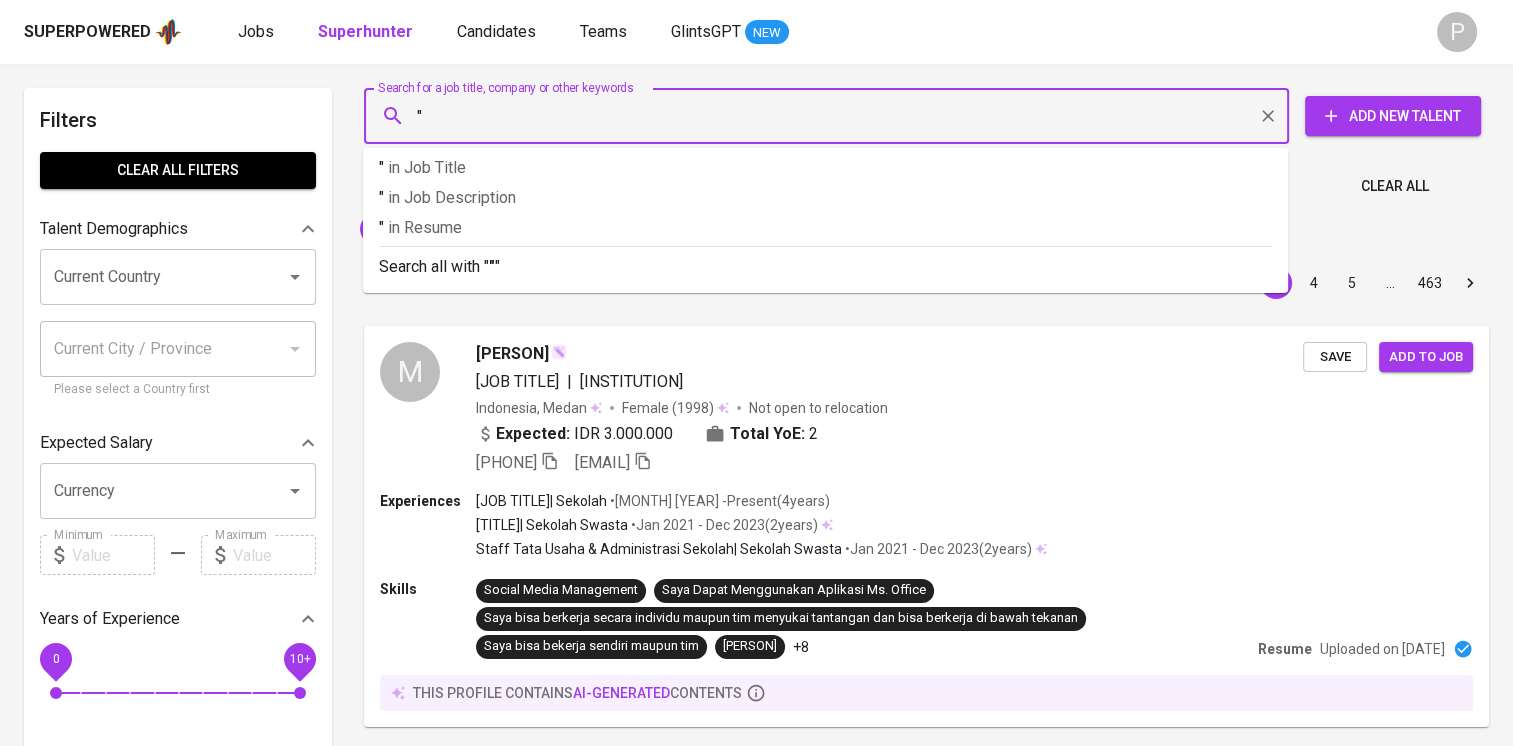 paste on "Freska Cindiyani" 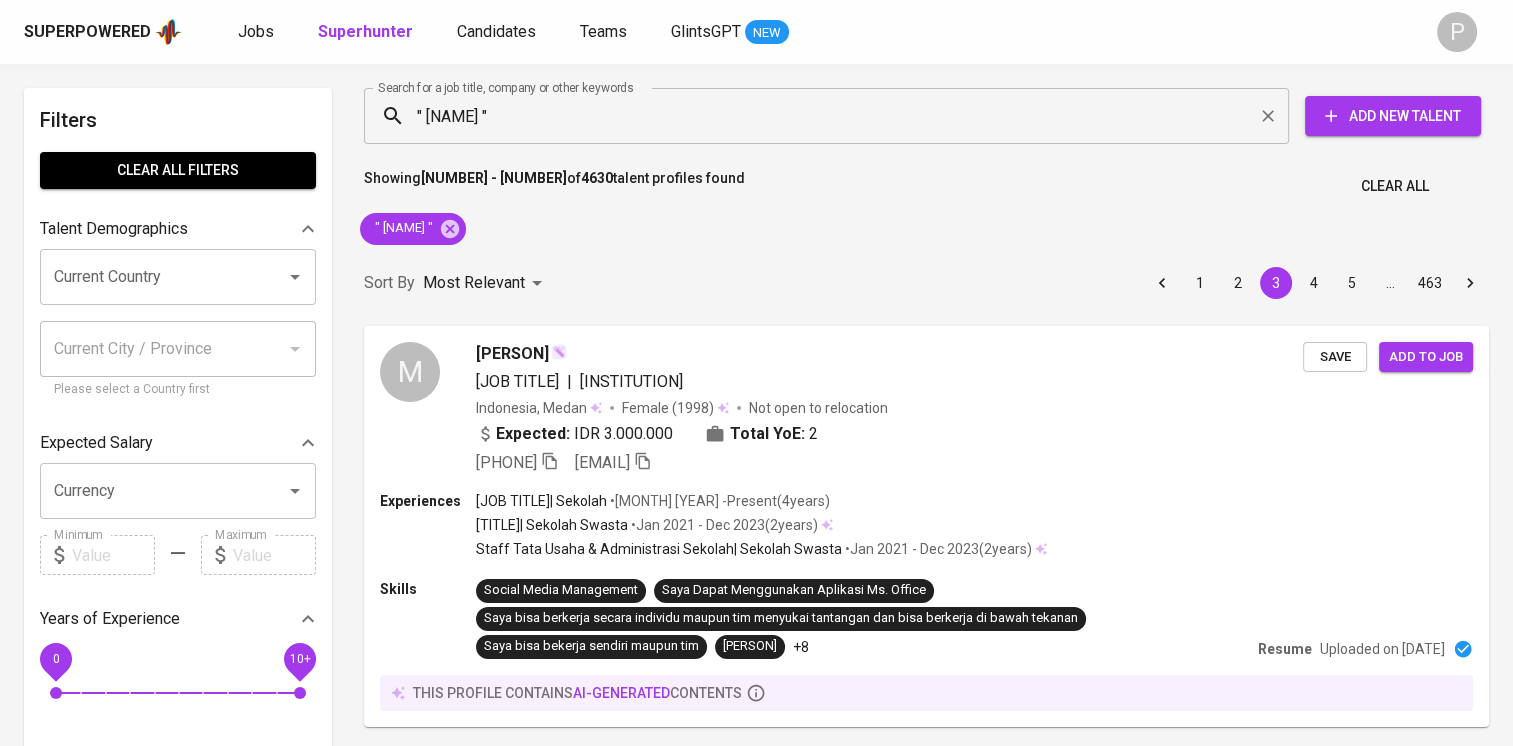 click on ""[PERSON]"" at bounding box center [831, 116] 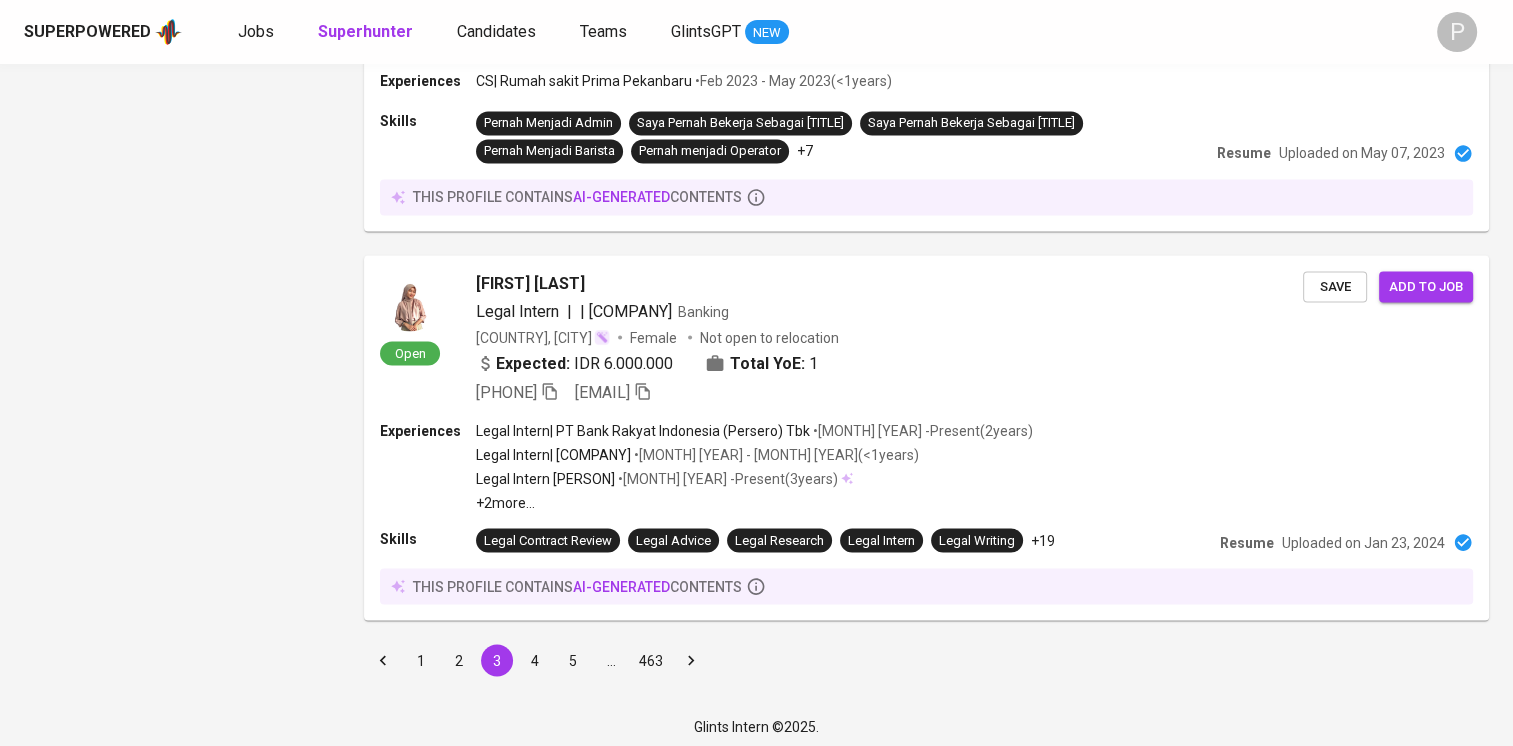 scroll, scrollTop: 0, scrollLeft: 0, axis: both 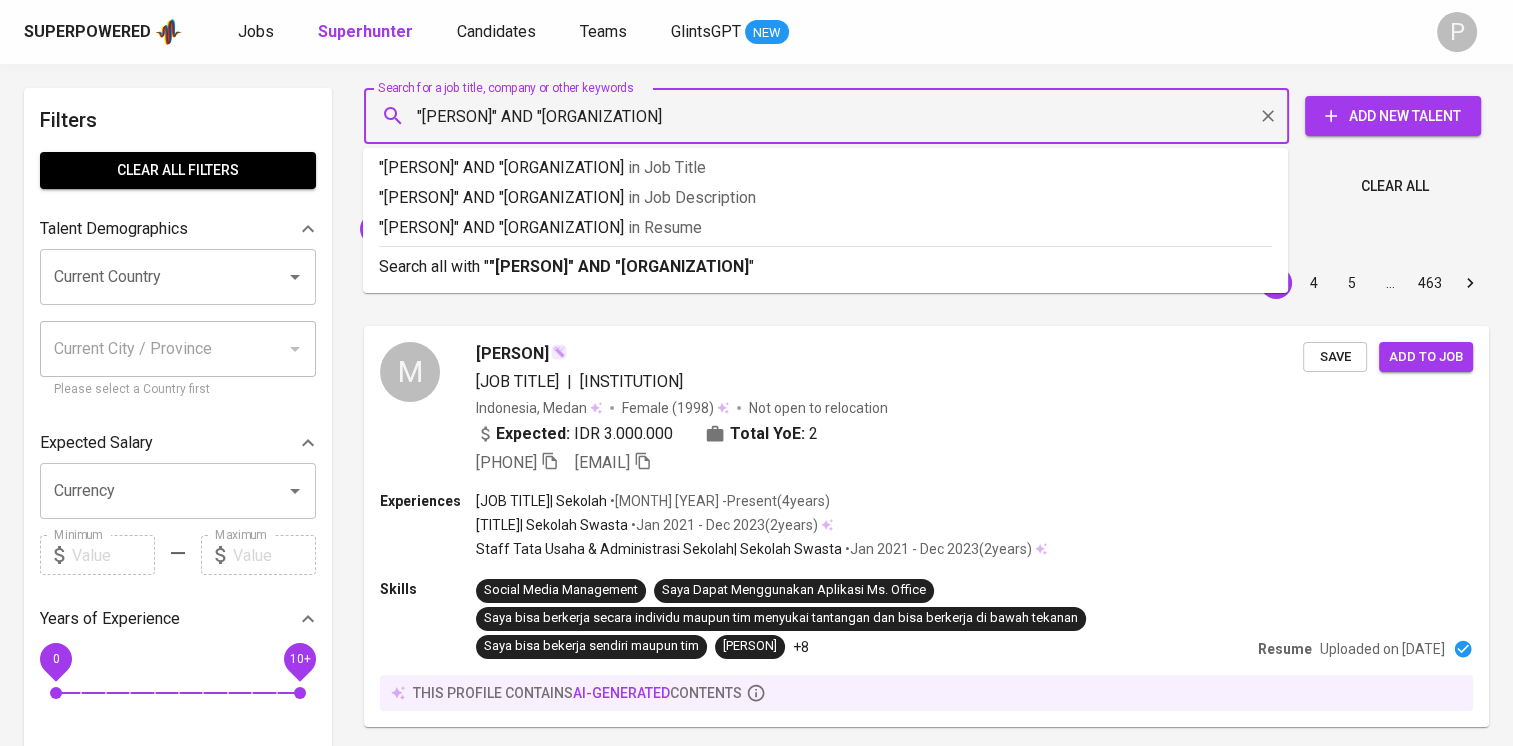 type on ""[PERSON]" AND "[ORGANIZATION]"" 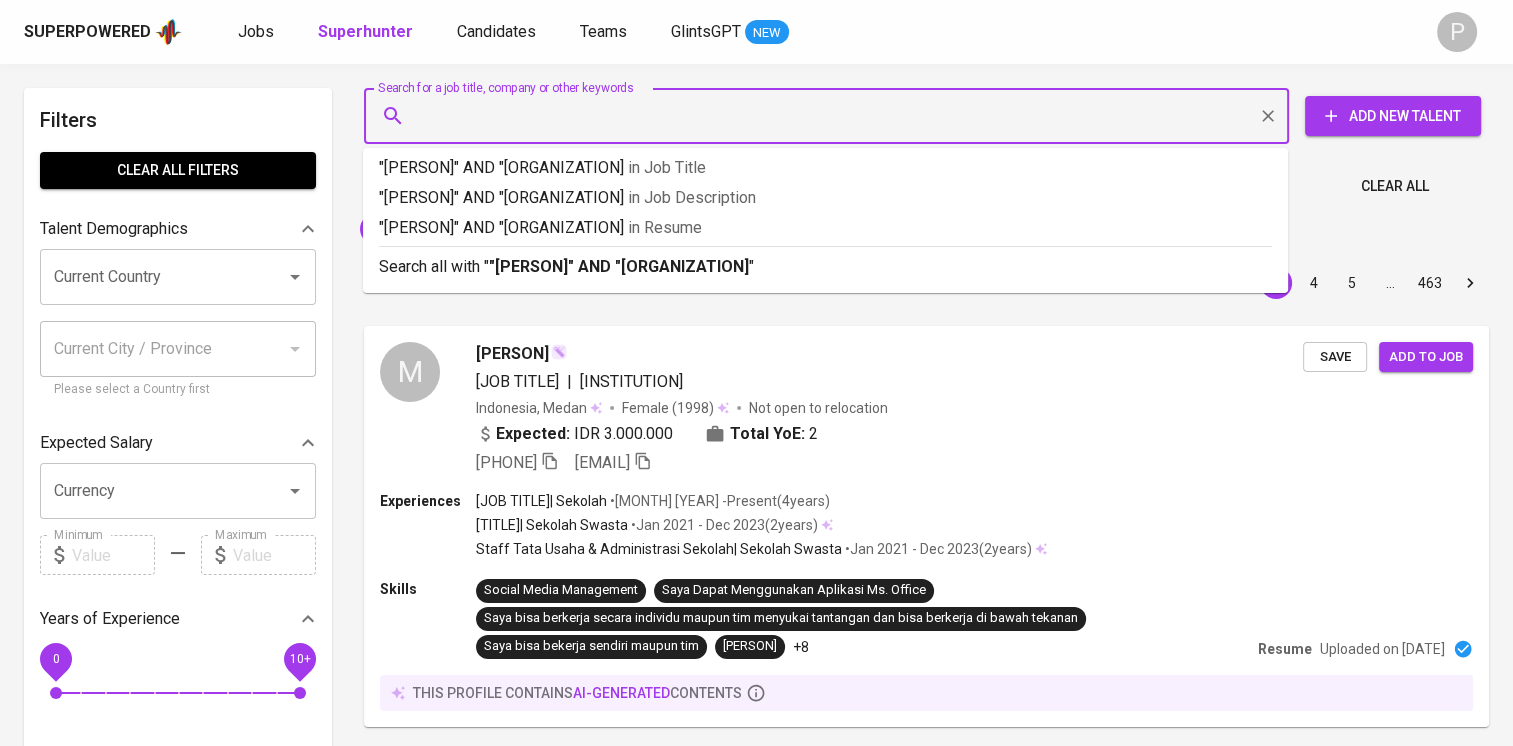 type 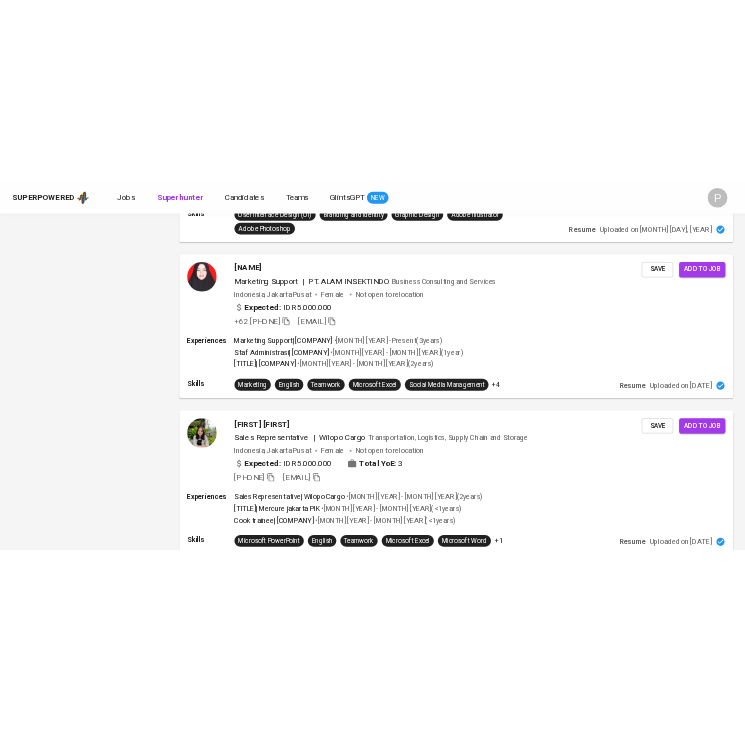 scroll, scrollTop: 3123, scrollLeft: 0, axis: vertical 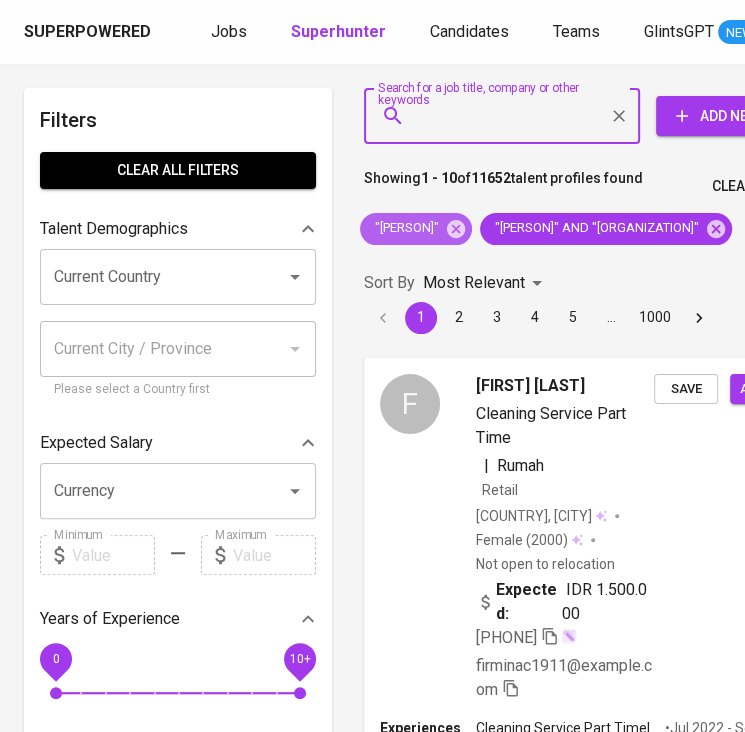 click 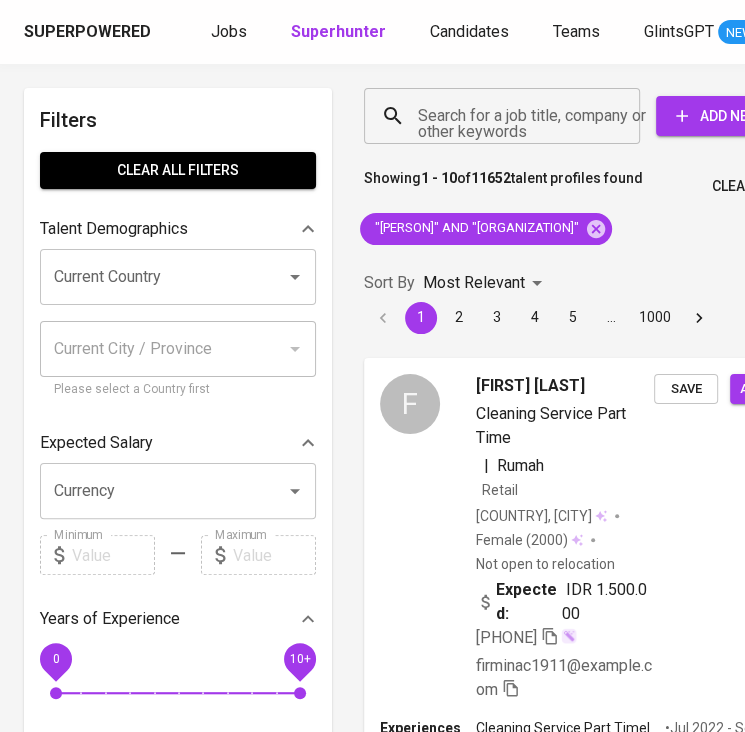 click on "Sort By Most Relevant MOST_RELEVANT 1 2 3 4 5 … 1000" at bounding box center (602, 299) 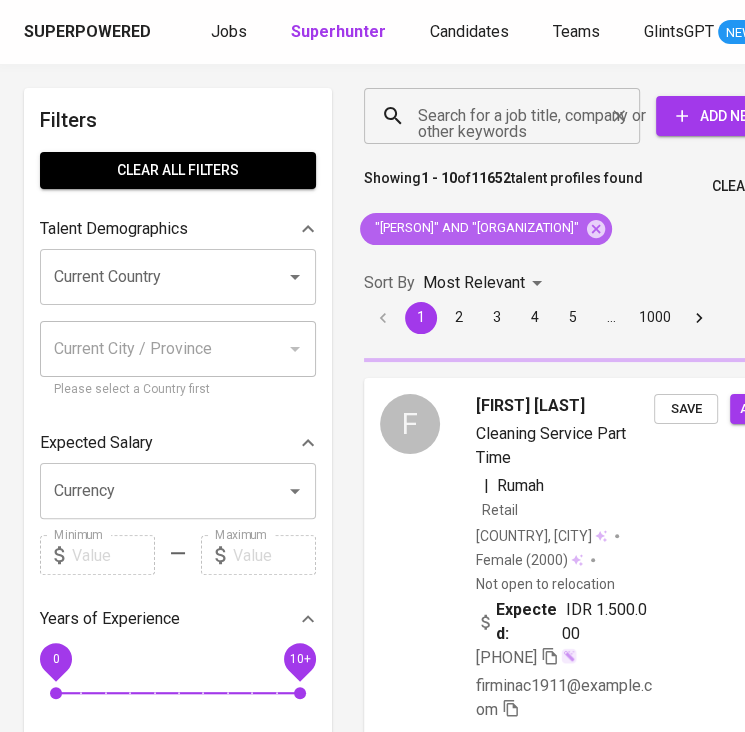 drag, startPoint x: 684, startPoint y: 231, endPoint x: 505, endPoint y: 119, distance: 211.15161 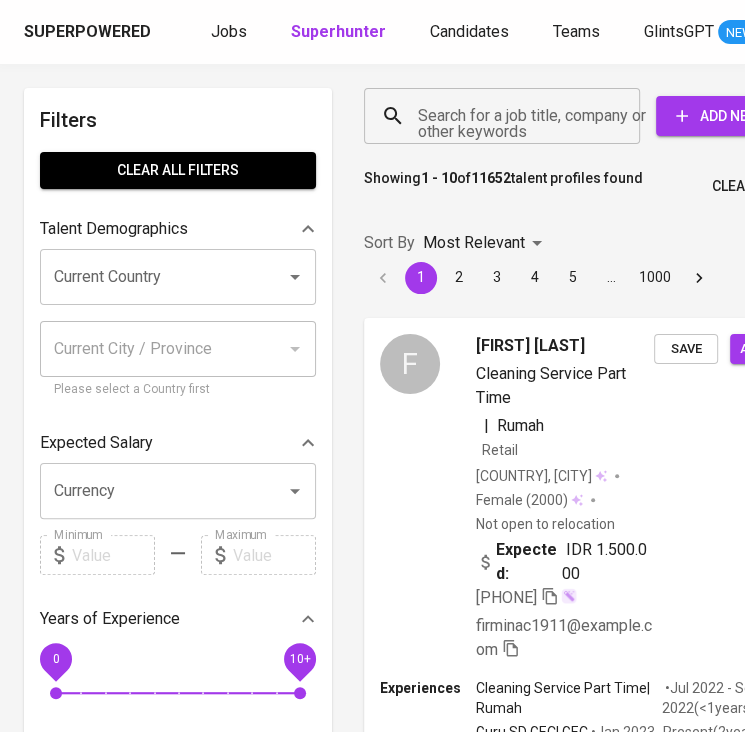click on "Search for a job title, company or other keywords" at bounding box center (507, 116) 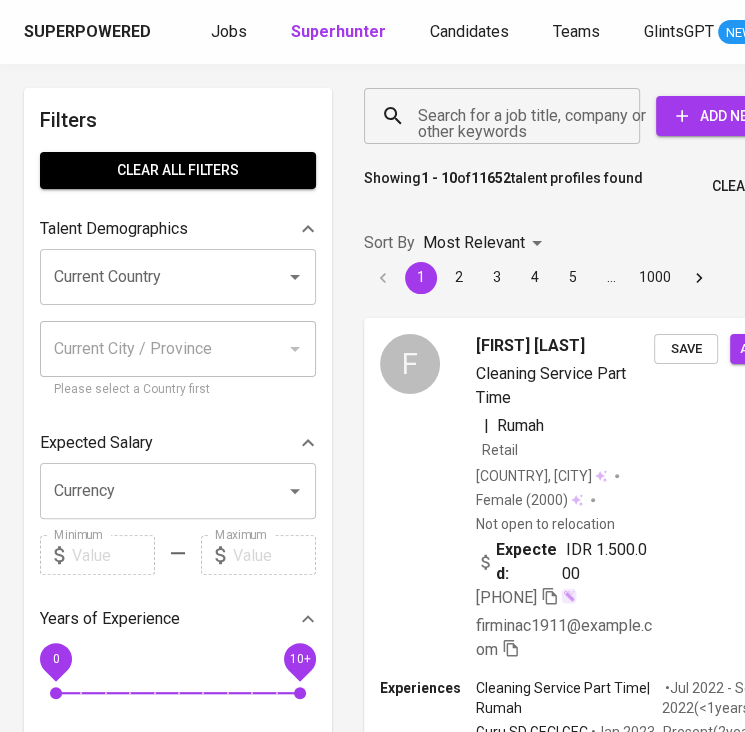 paste on "Marsha Lasut" 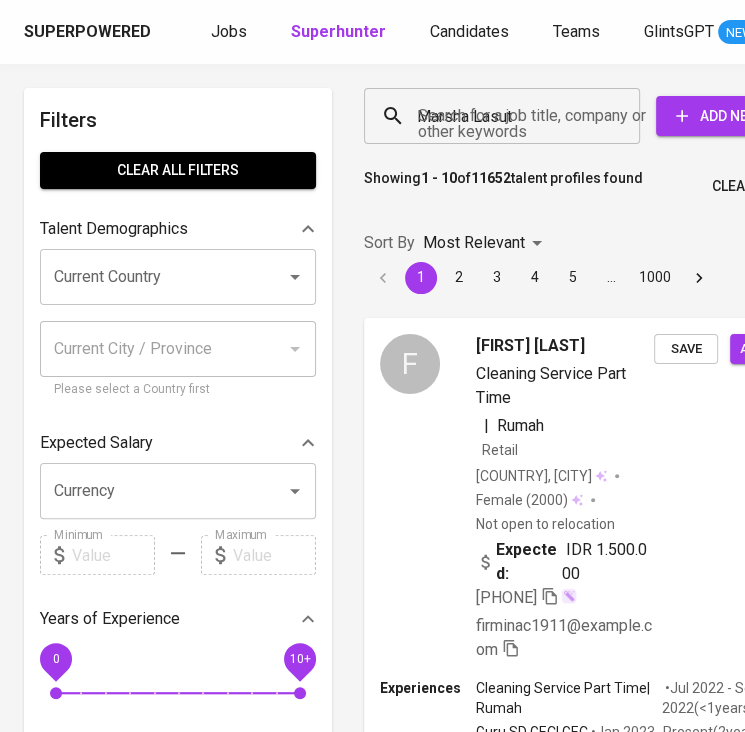 click on "Marsha Lasut" at bounding box center (507, 116) 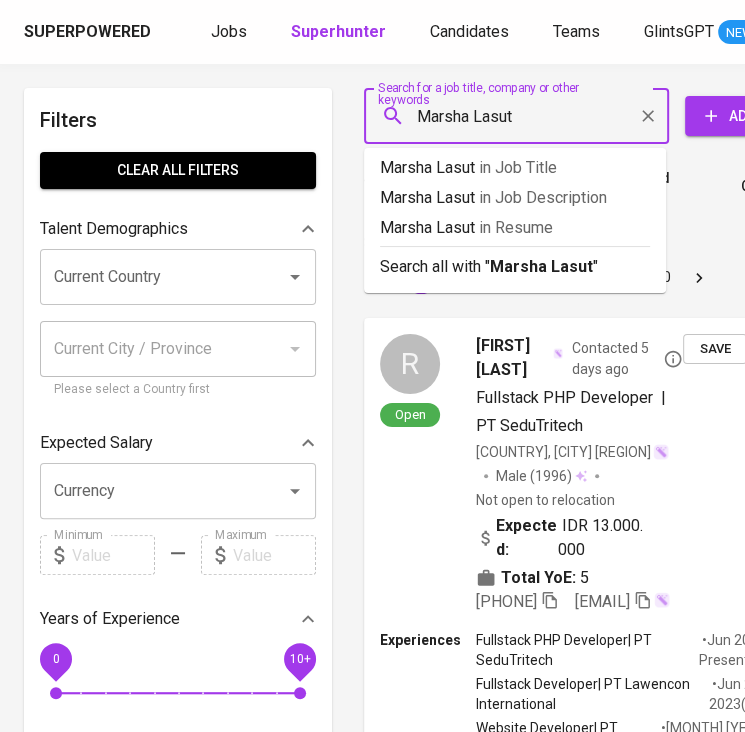 click on "Marsha Lasut" at bounding box center [521, 116] 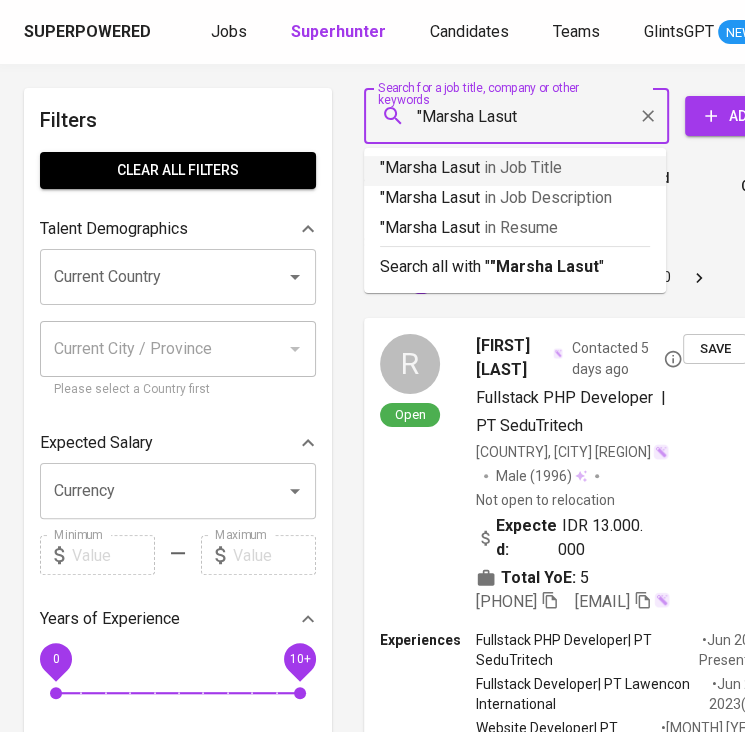 type on ""[PERSON]"" 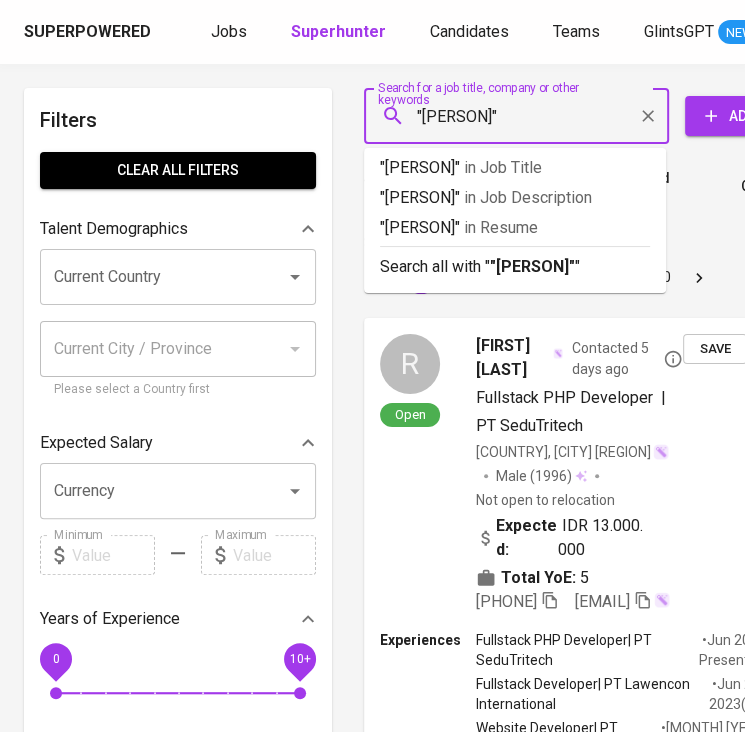 type 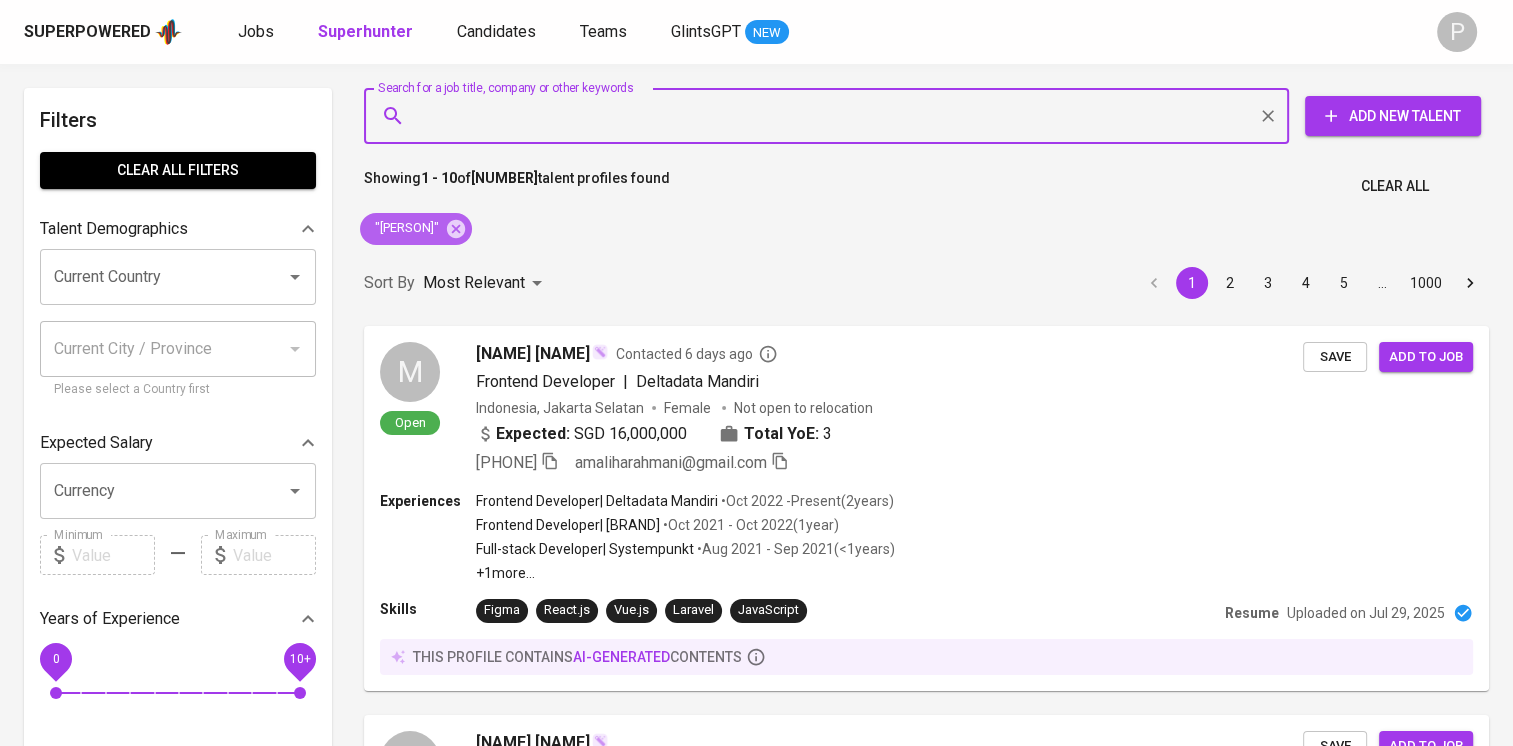 click on ""[PERSON]"" at bounding box center (405, 228) 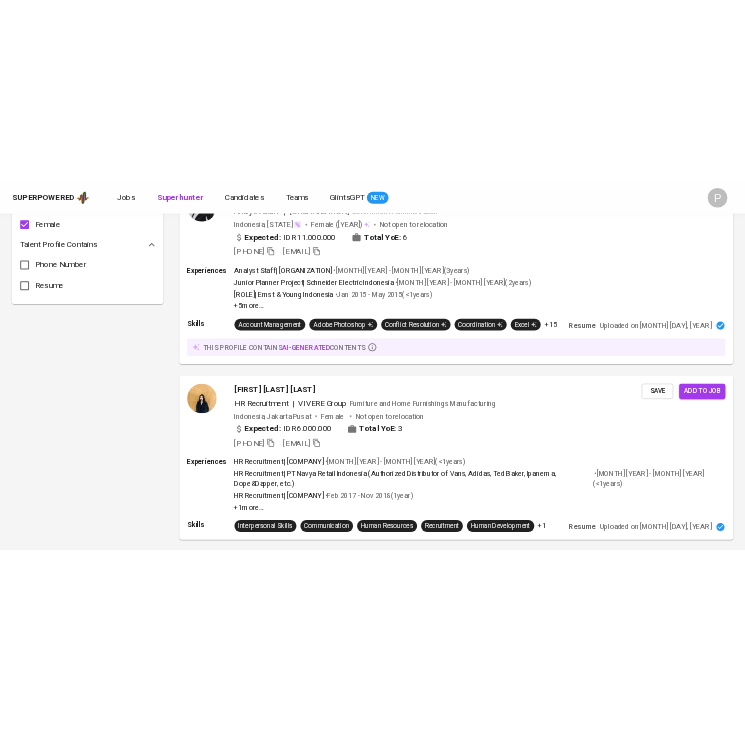 scroll, scrollTop: 1582, scrollLeft: 0, axis: vertical 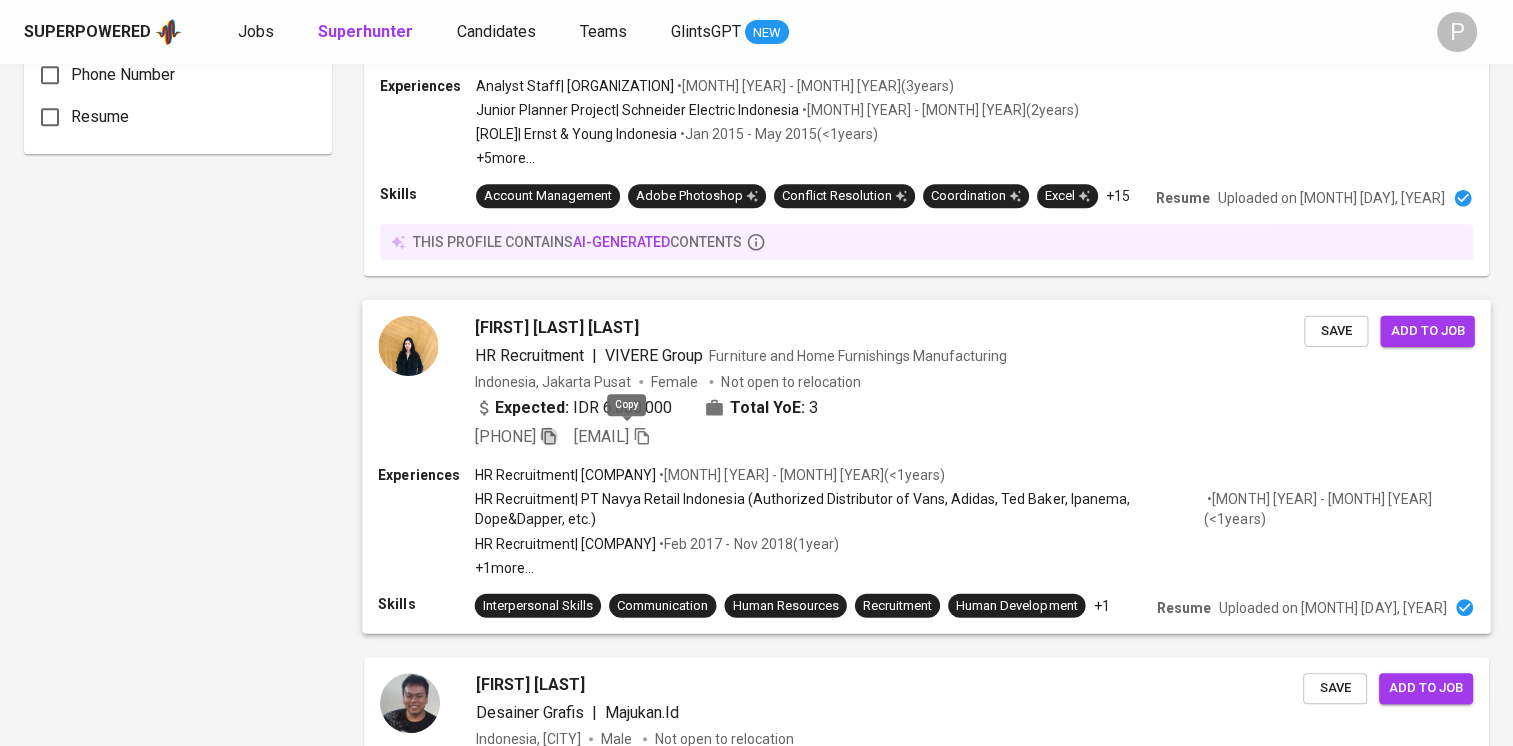 click 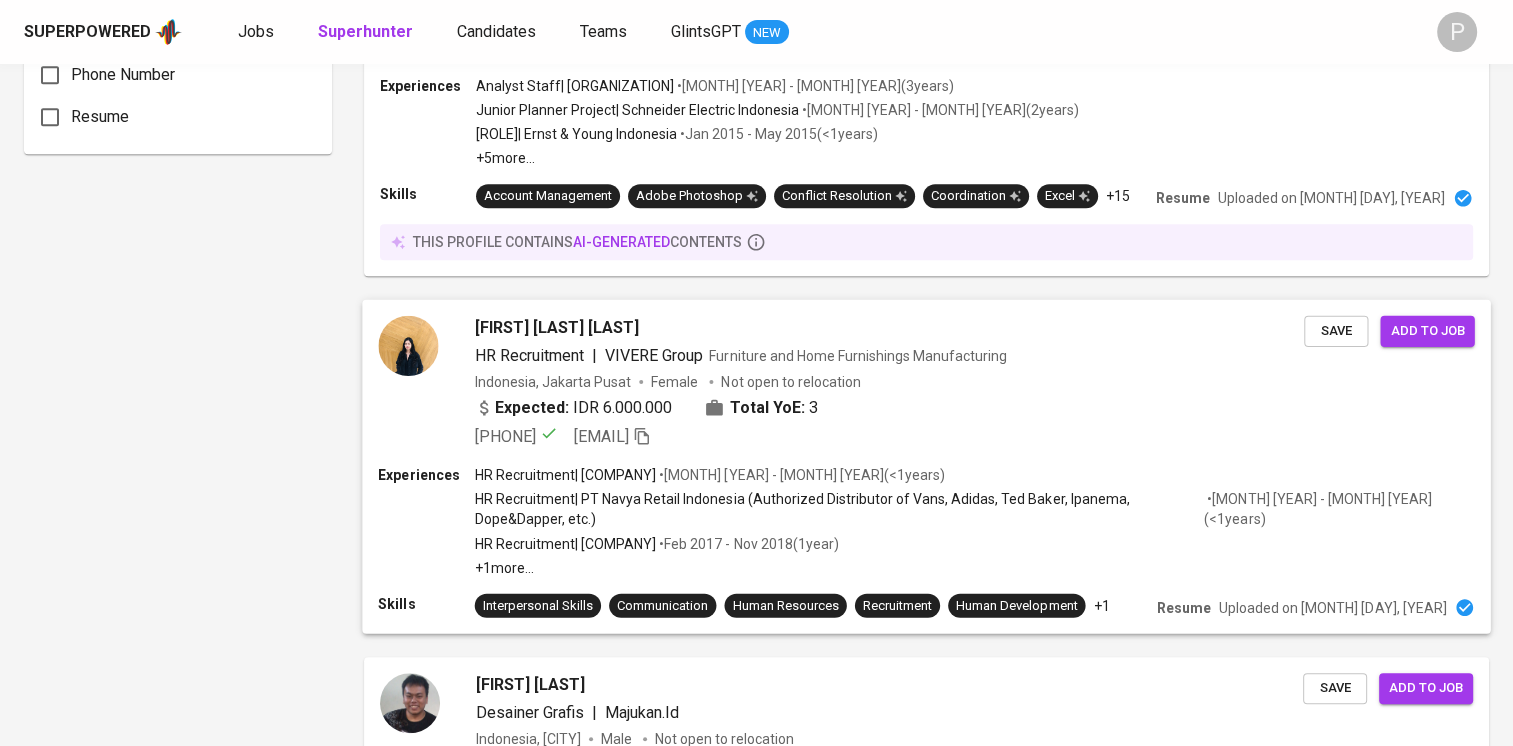 type 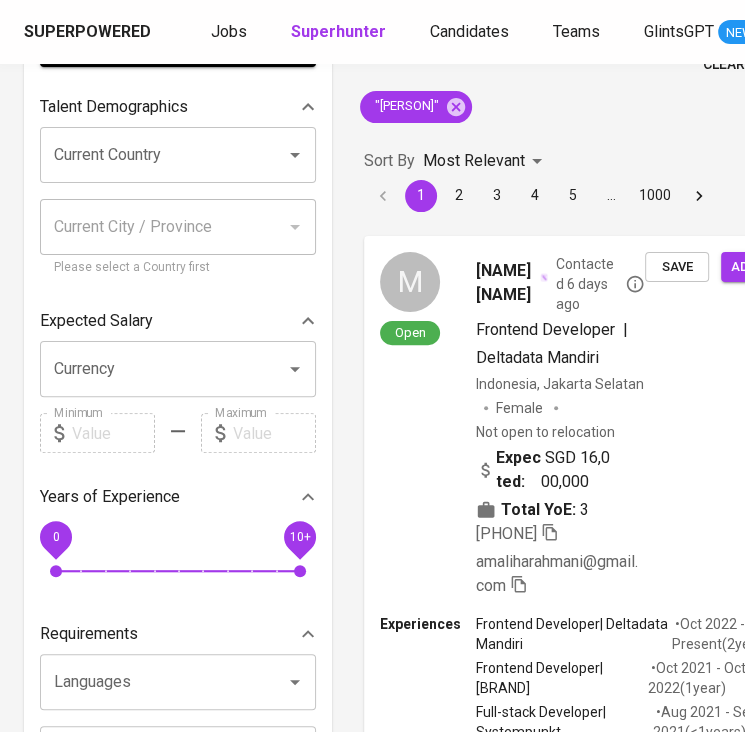 scroll, scrollTop: 0, scrollLeft: 0, axis: both 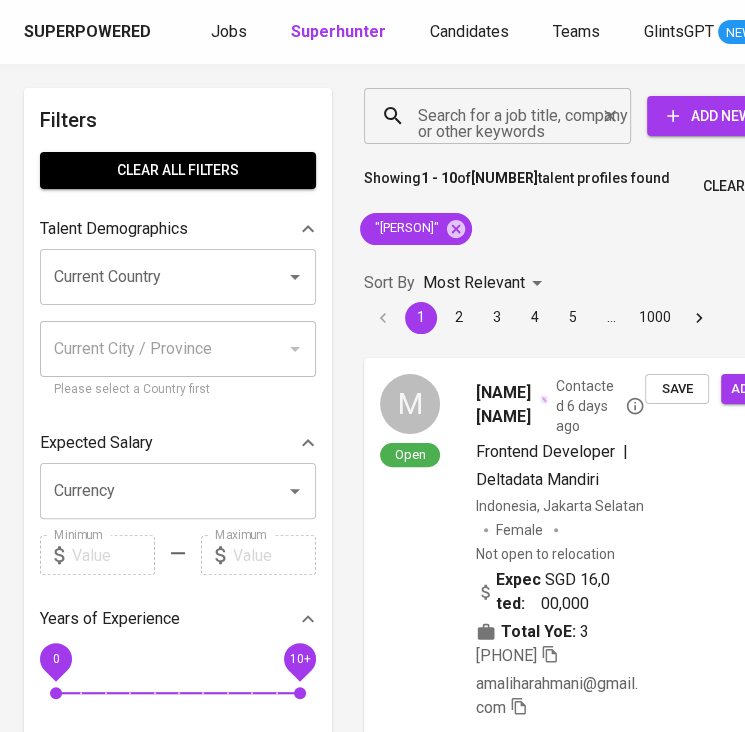 click on "Search for a job title, company or other keywords" at bounding box center (502, 116) 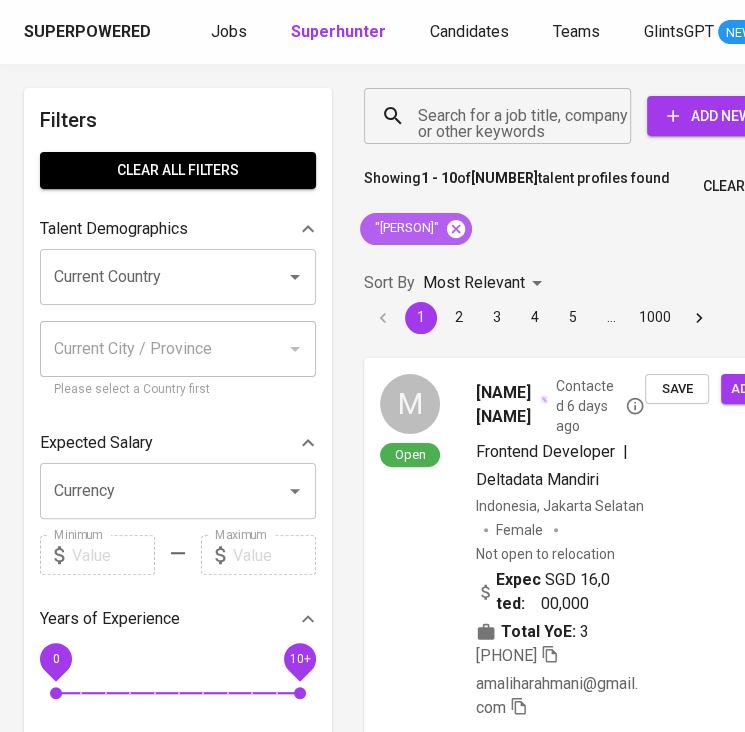 click 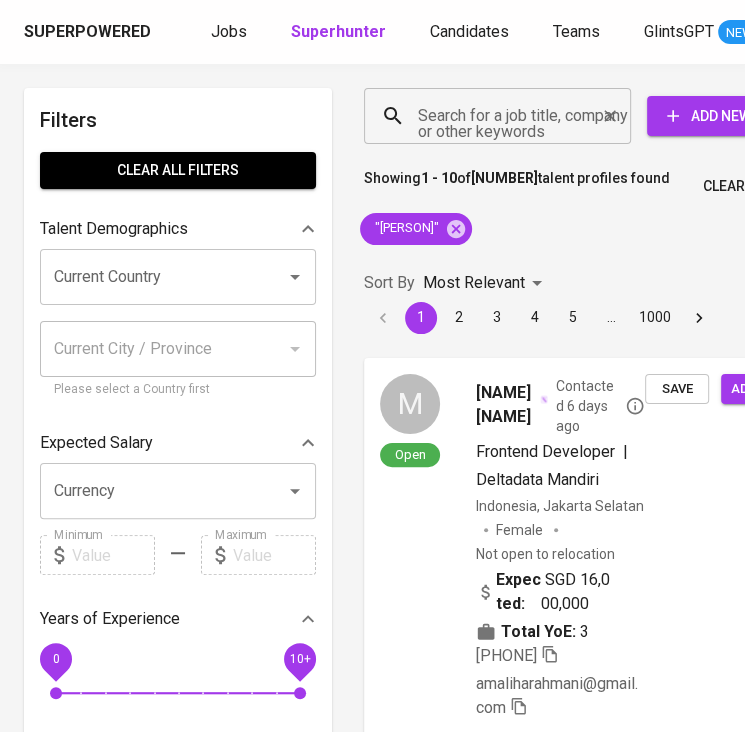 click on "Sort By Most Relevant MOST_RELEVANT 1 2 3 4 5 … 1000" at bounding box center [597, 299] 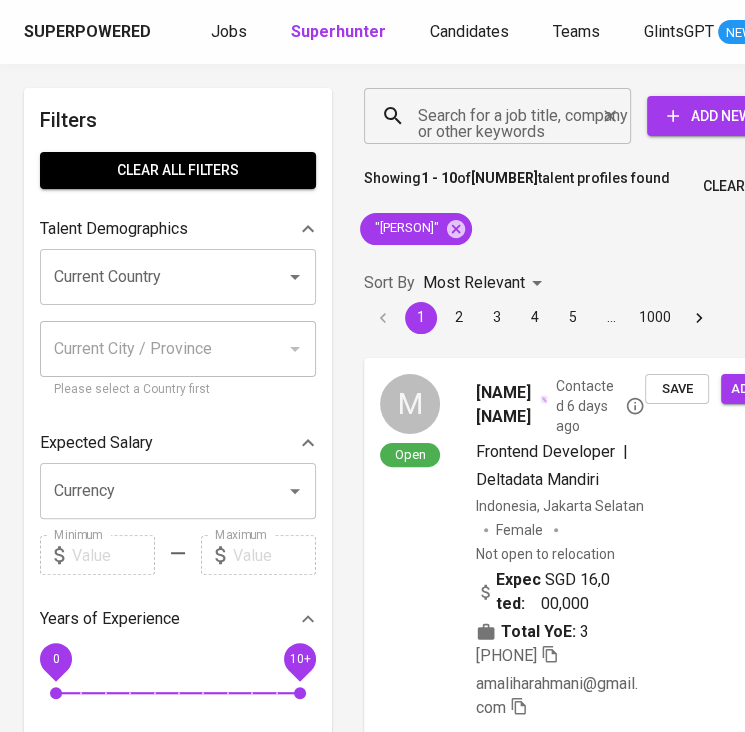 click on "Search for a job title, company or other keywords" at bounding box center (502, 116) 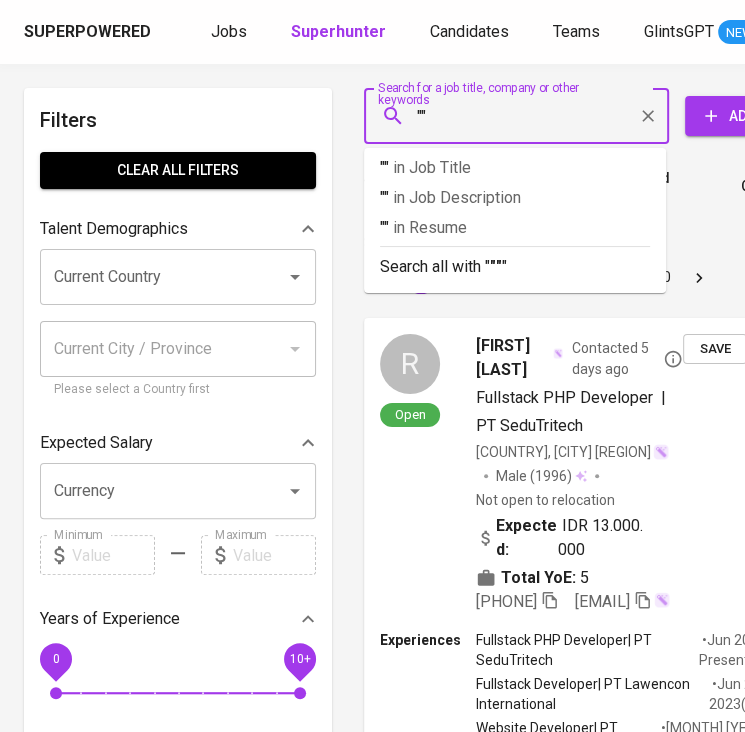 type on """ 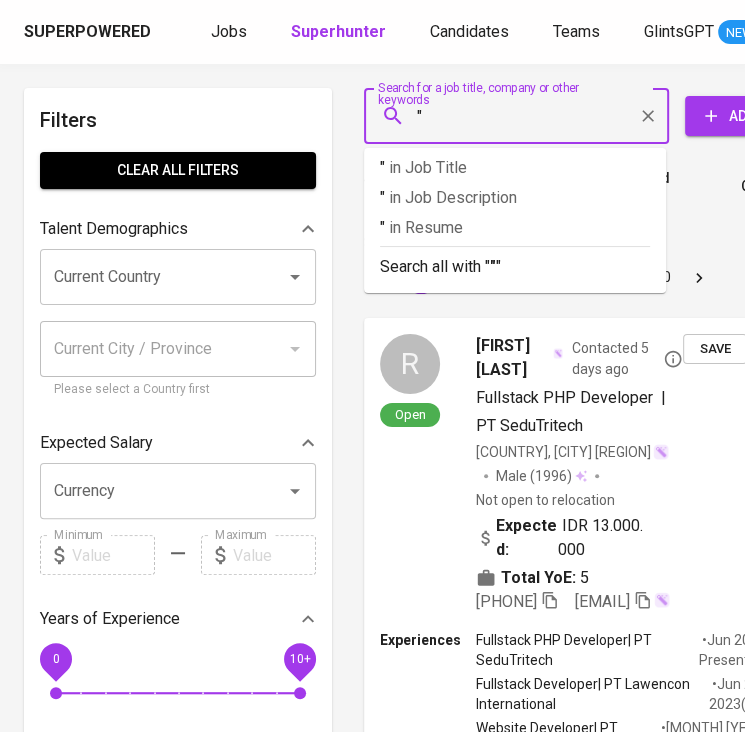 paste on "[NAME] [NAME] [NAME]" 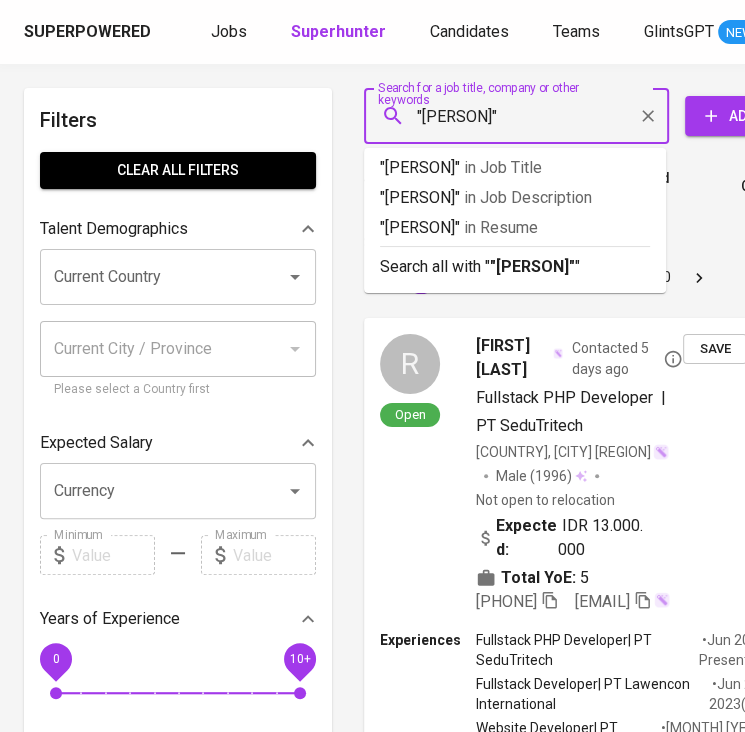 scroll, scrollTop: 0, scrollLeft: 3, axis: horizontal 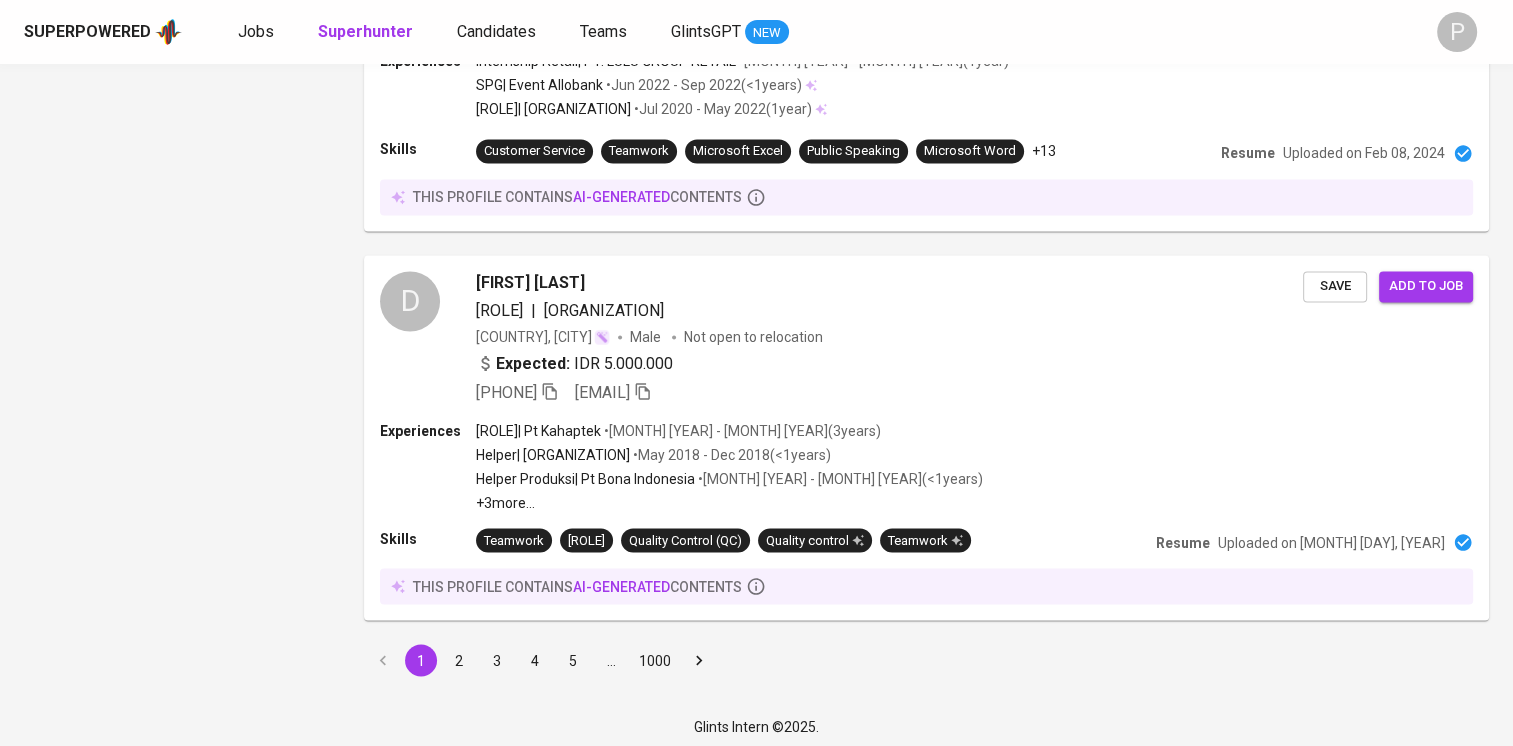 click on "2" at bounding box center [459, 660] 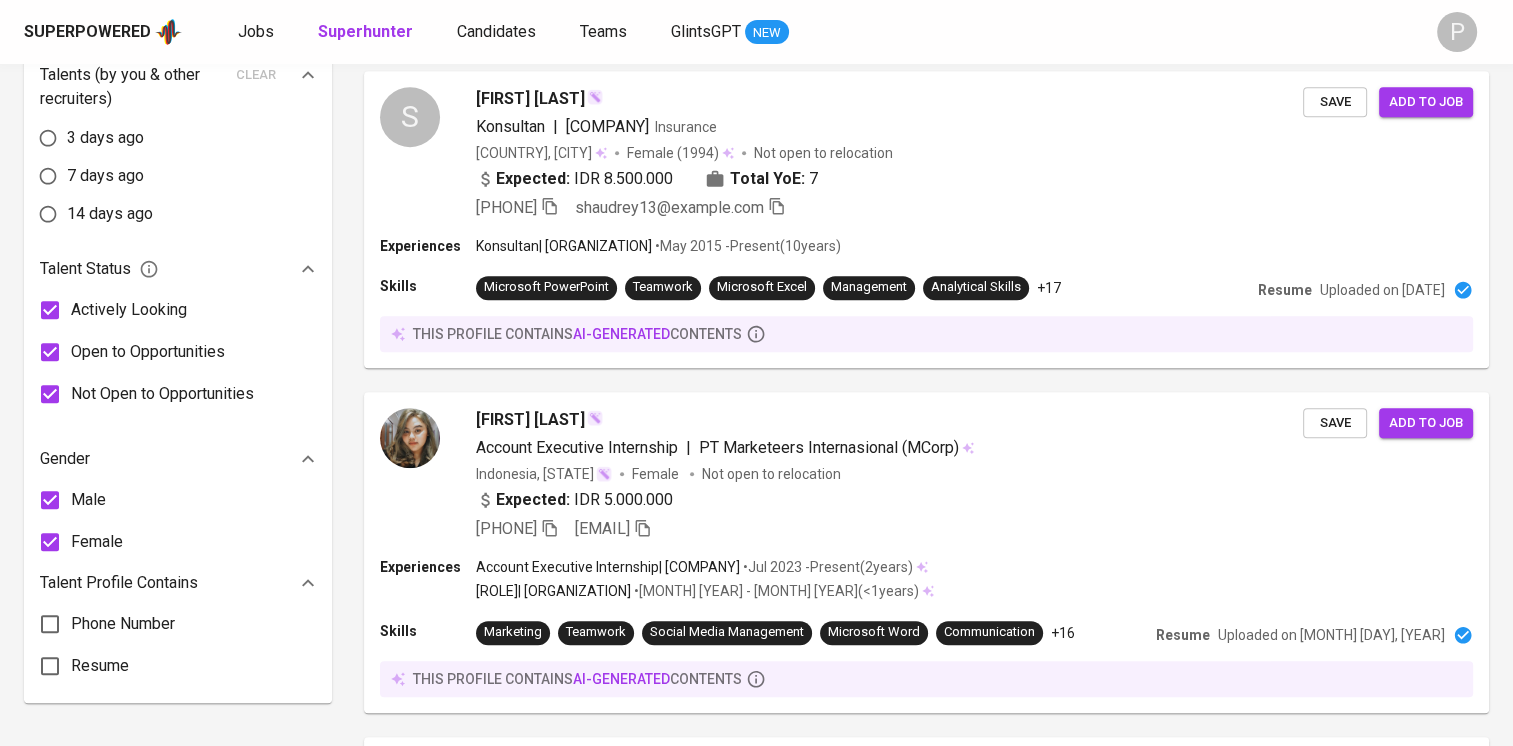 scroll, scrollTop: 0, scrollLeft: 0, axis: both 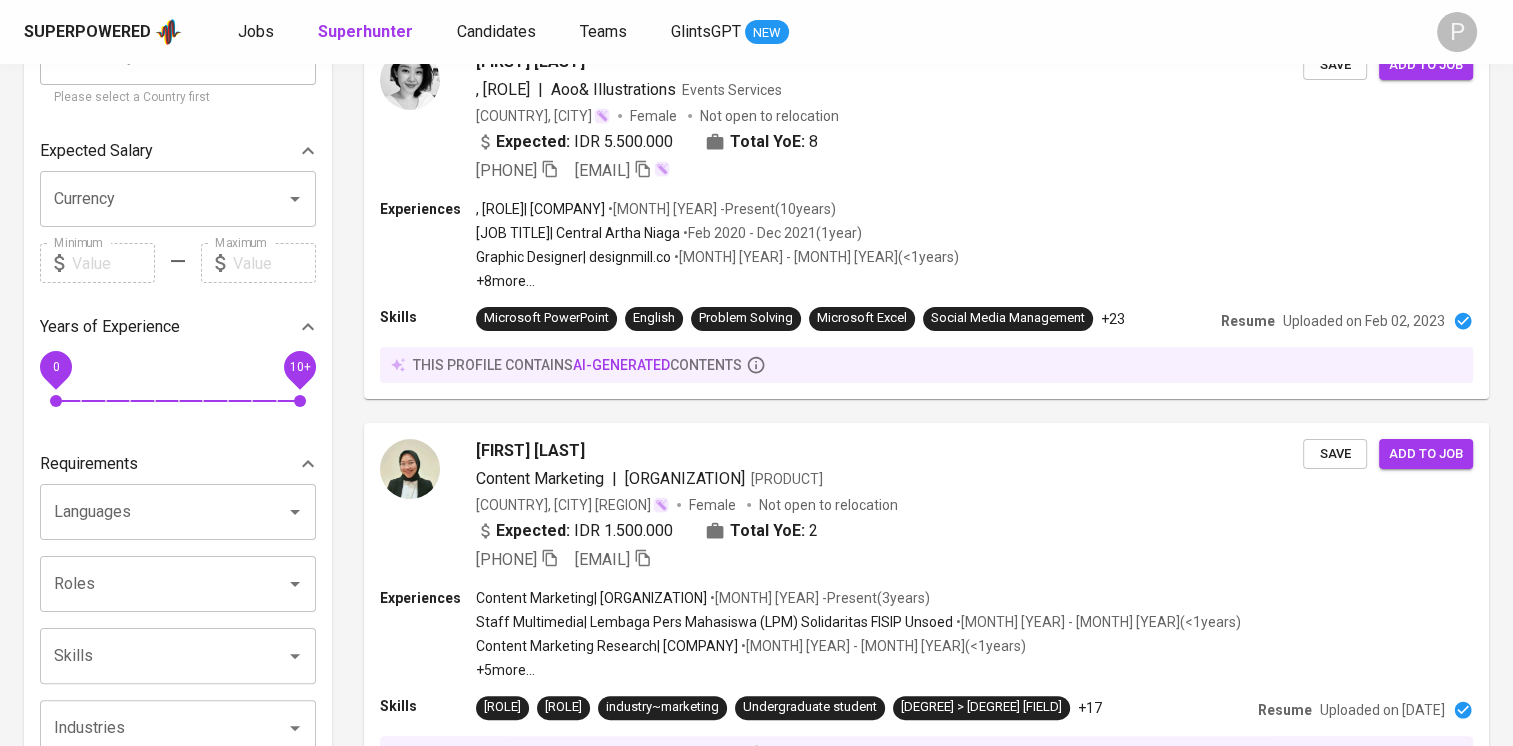 type 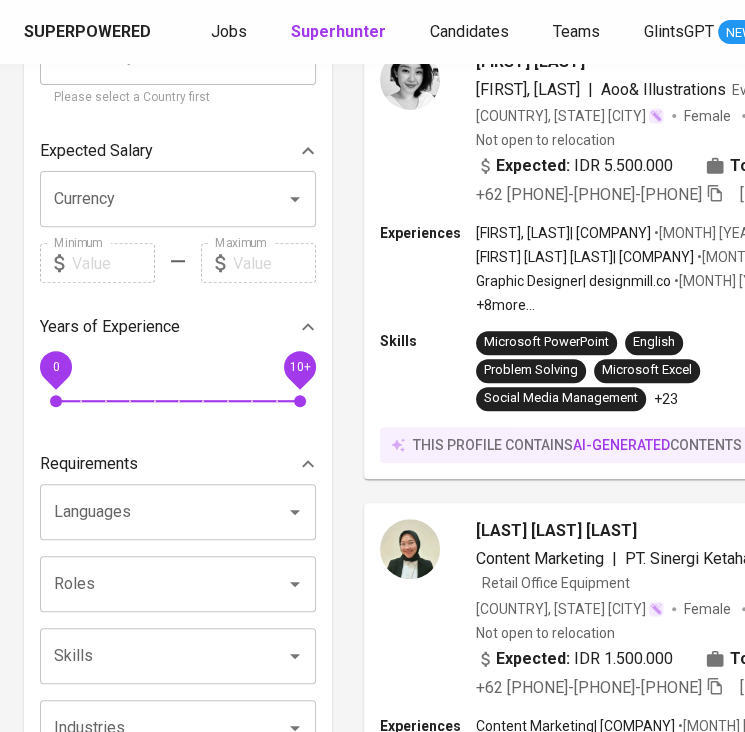 scroll, scrollTop: 292, scrollLeft: 0, axis: vertical 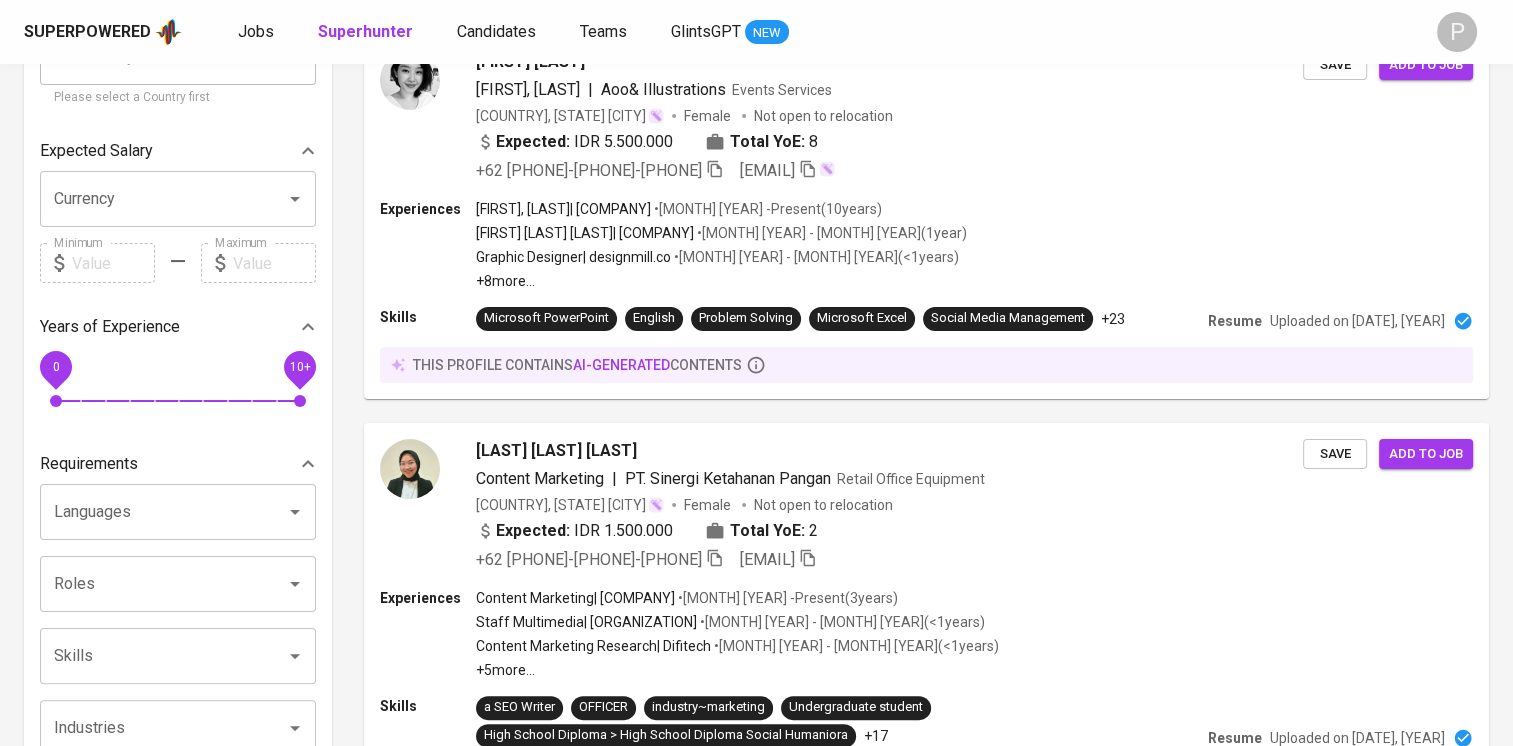 type 